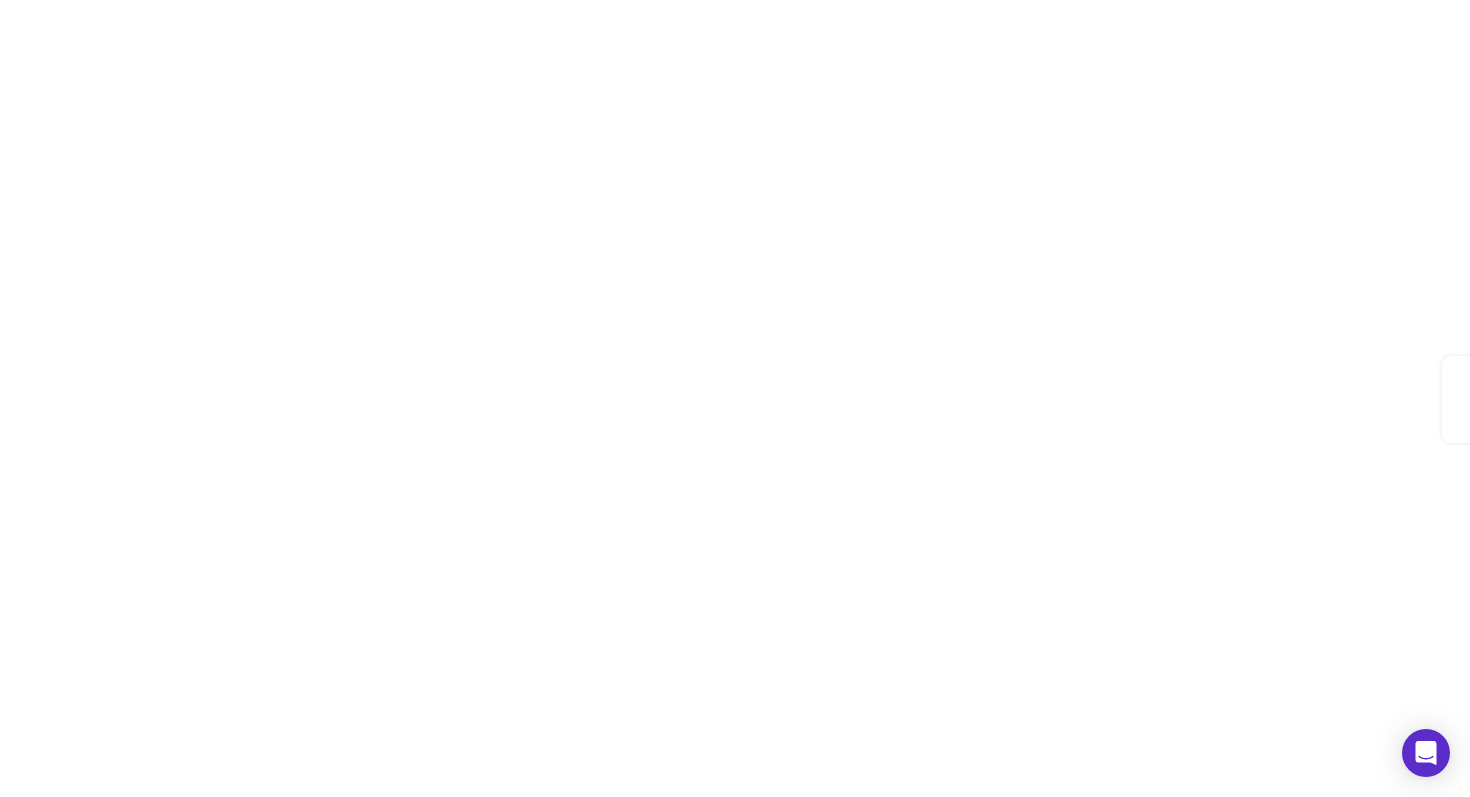 scroll, scrollTop: 0, scrollLeft: 0, axis: both 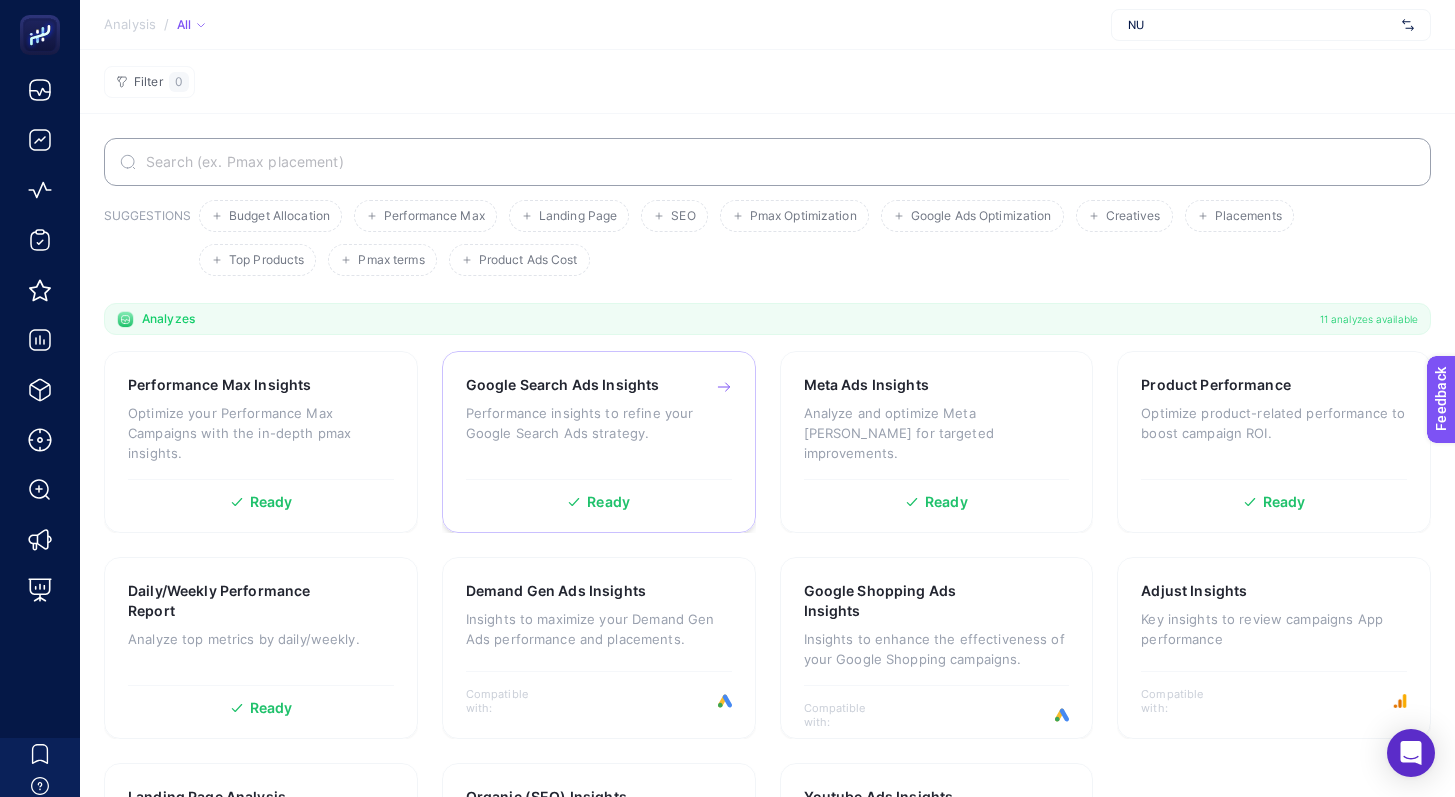 click on "Google Search Ads Insights" at bounding box center (563, 385) 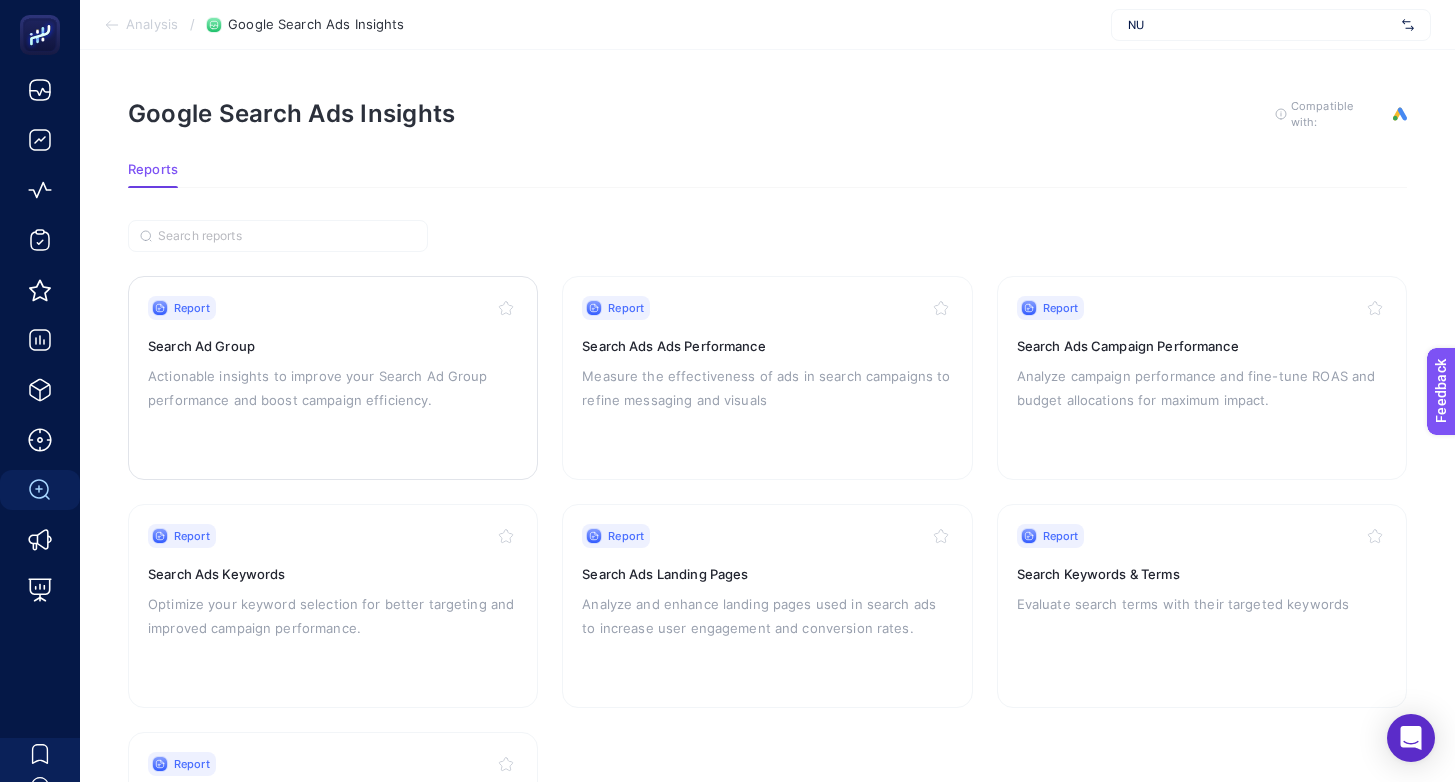 click on "Actionable insights to improve your Search Ad Group performance and boost campaign efficiency." at bounding box center (333, 388) 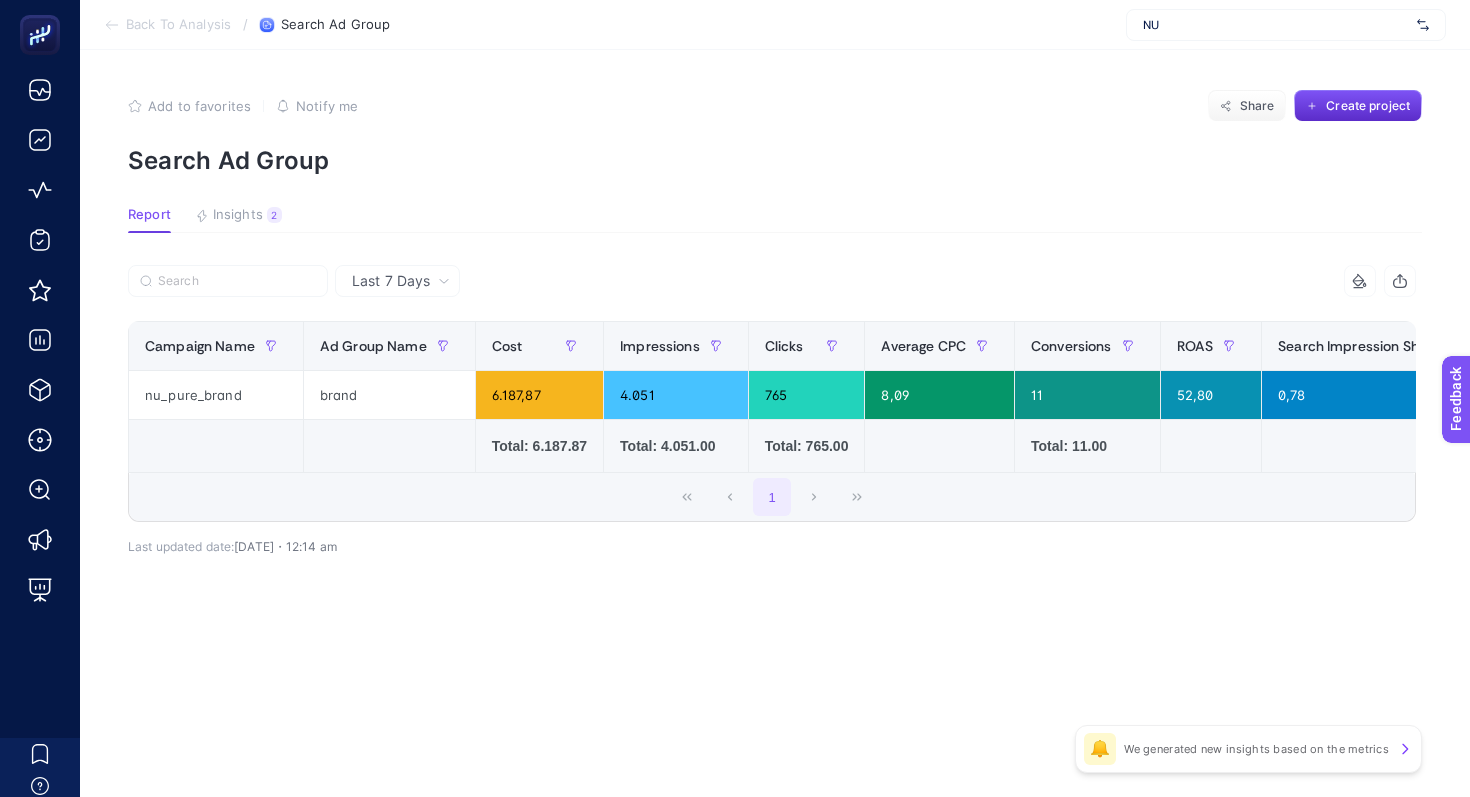 click on "Last 7 Days" at bounding box center [391, 281] 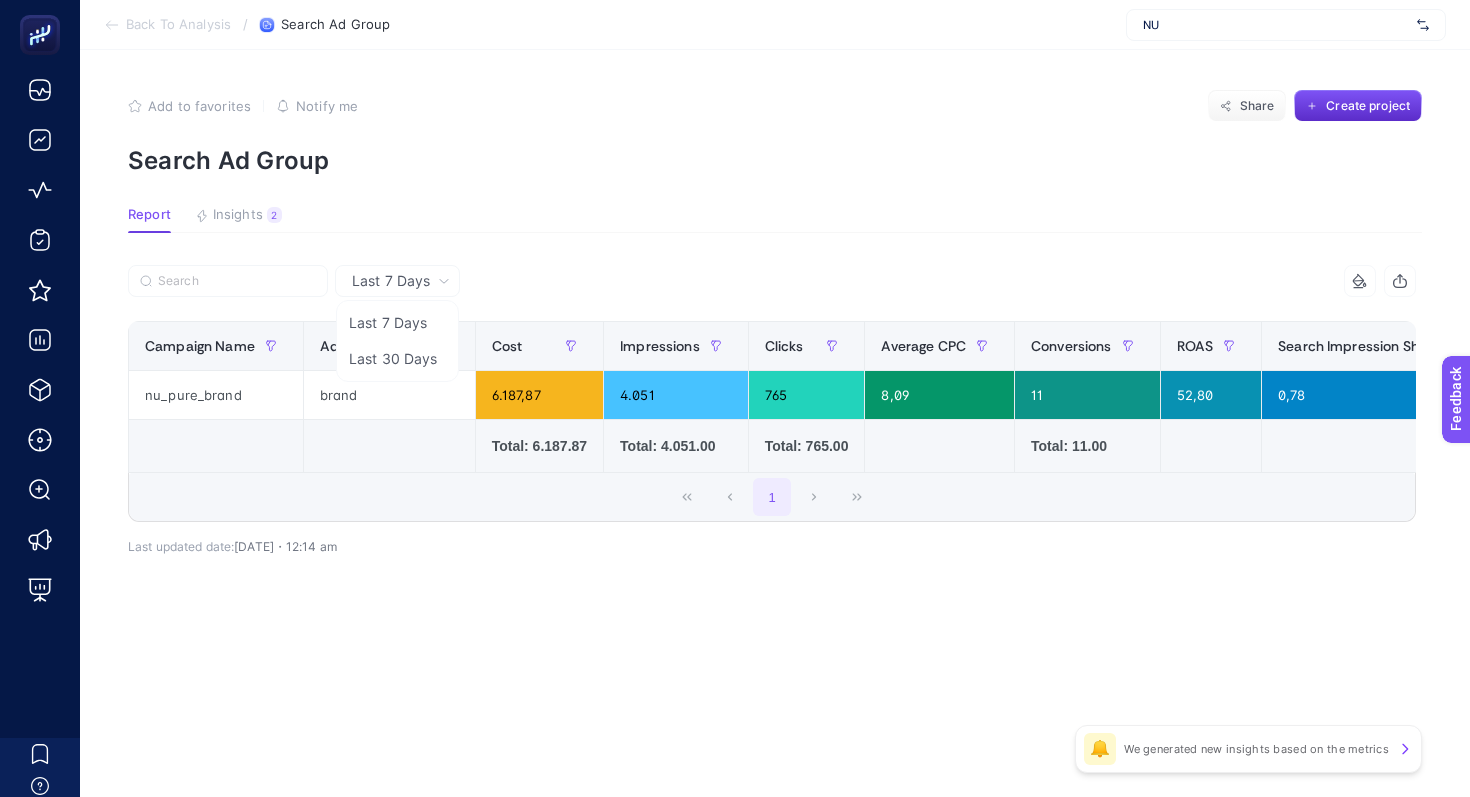 click on "Report Insights 2  We generated new insights based on the metrics" at bounding box center [775, 220] 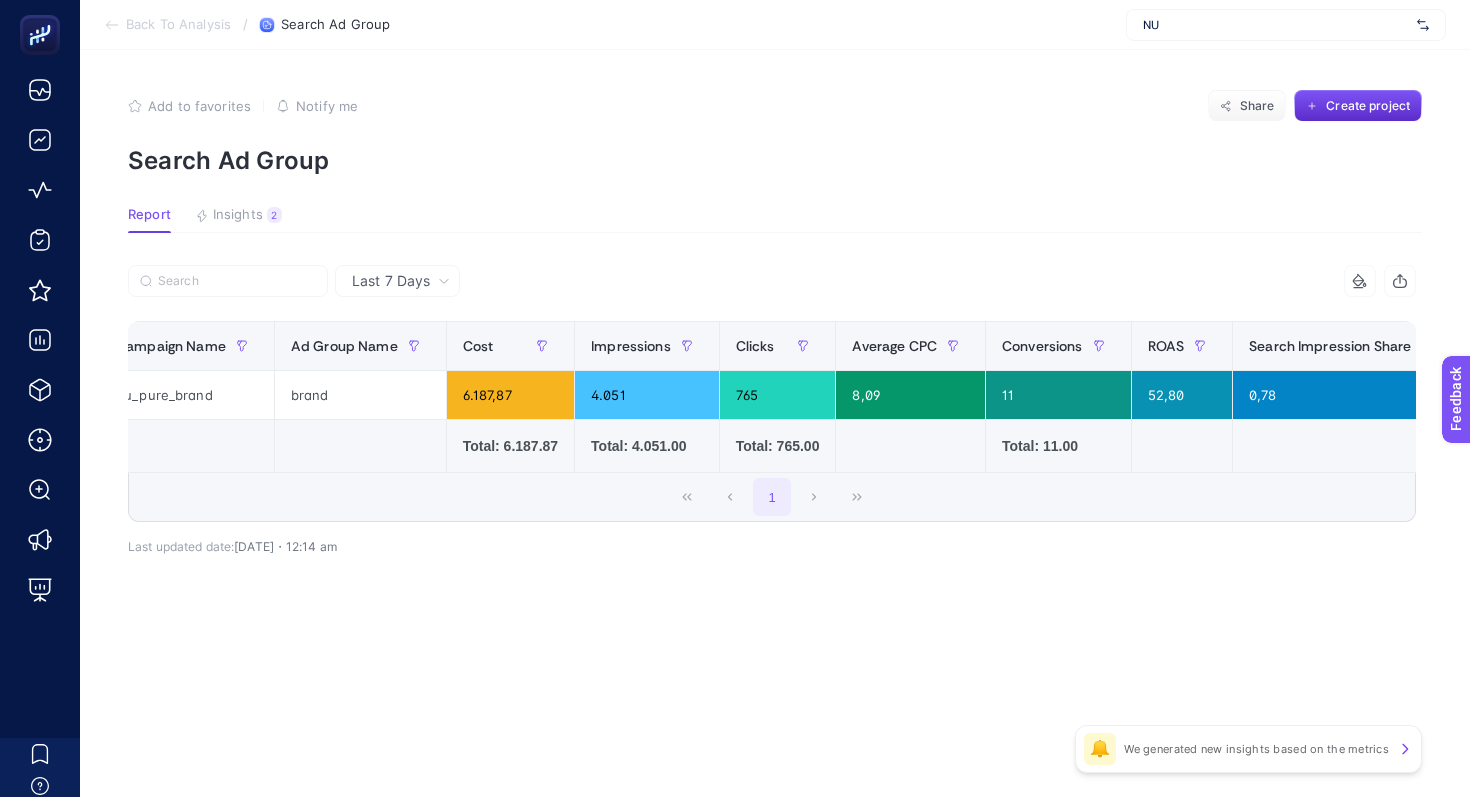 scroll, scrollTop: 0, scrollLeft: 0, axis: both 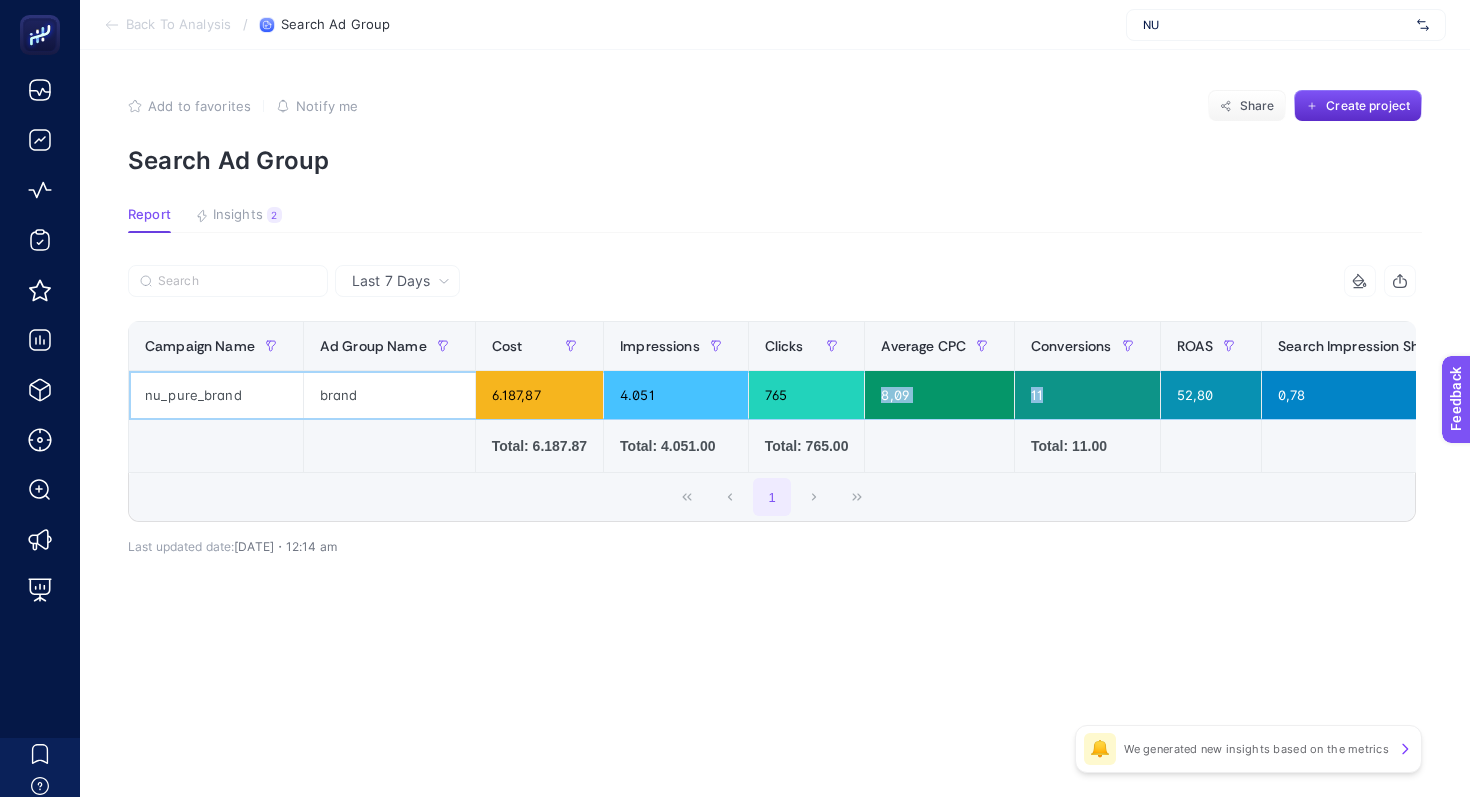 drag, startPoint x: 892, startPoint y: 403, endPoint x: 1092, endPoint y: 390, distance: 200.42206 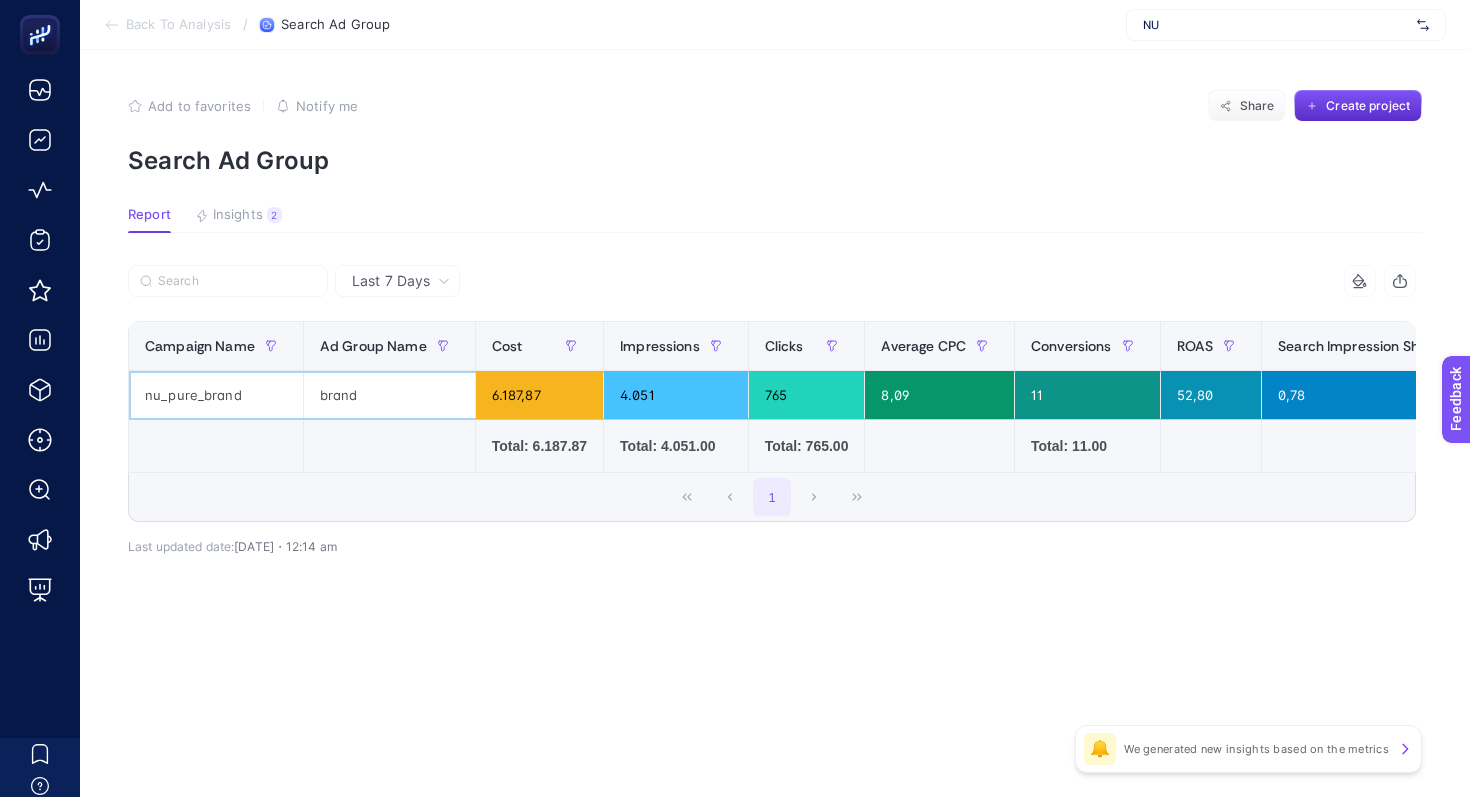 drag, startPoint x: 1208, startPoint y: 390, endPoint x: 1228, endPoint y: 392, distance: 20.09975 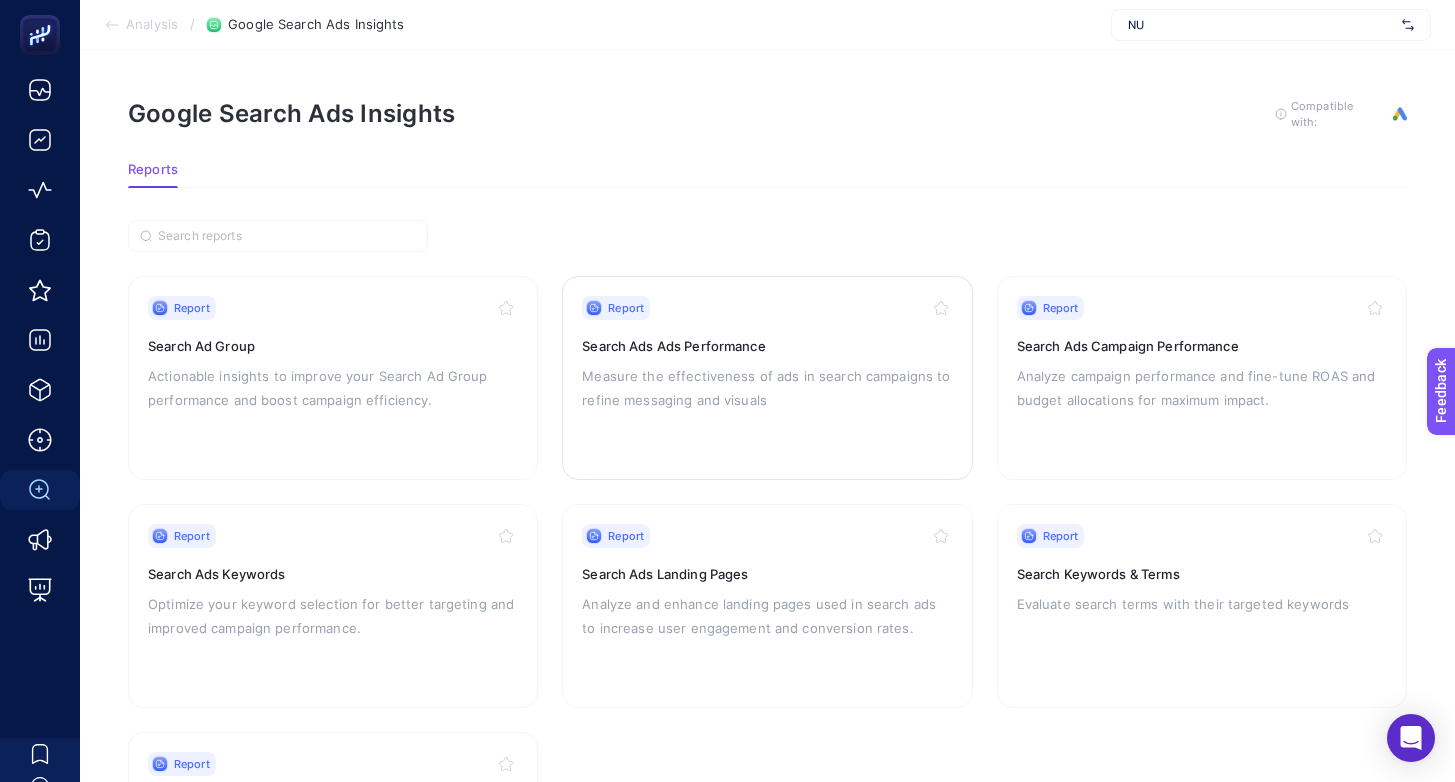 click on "Measure the effectiveness of ads in search campaigns to refine messaging and visuals" at bounding box center [767, 388] 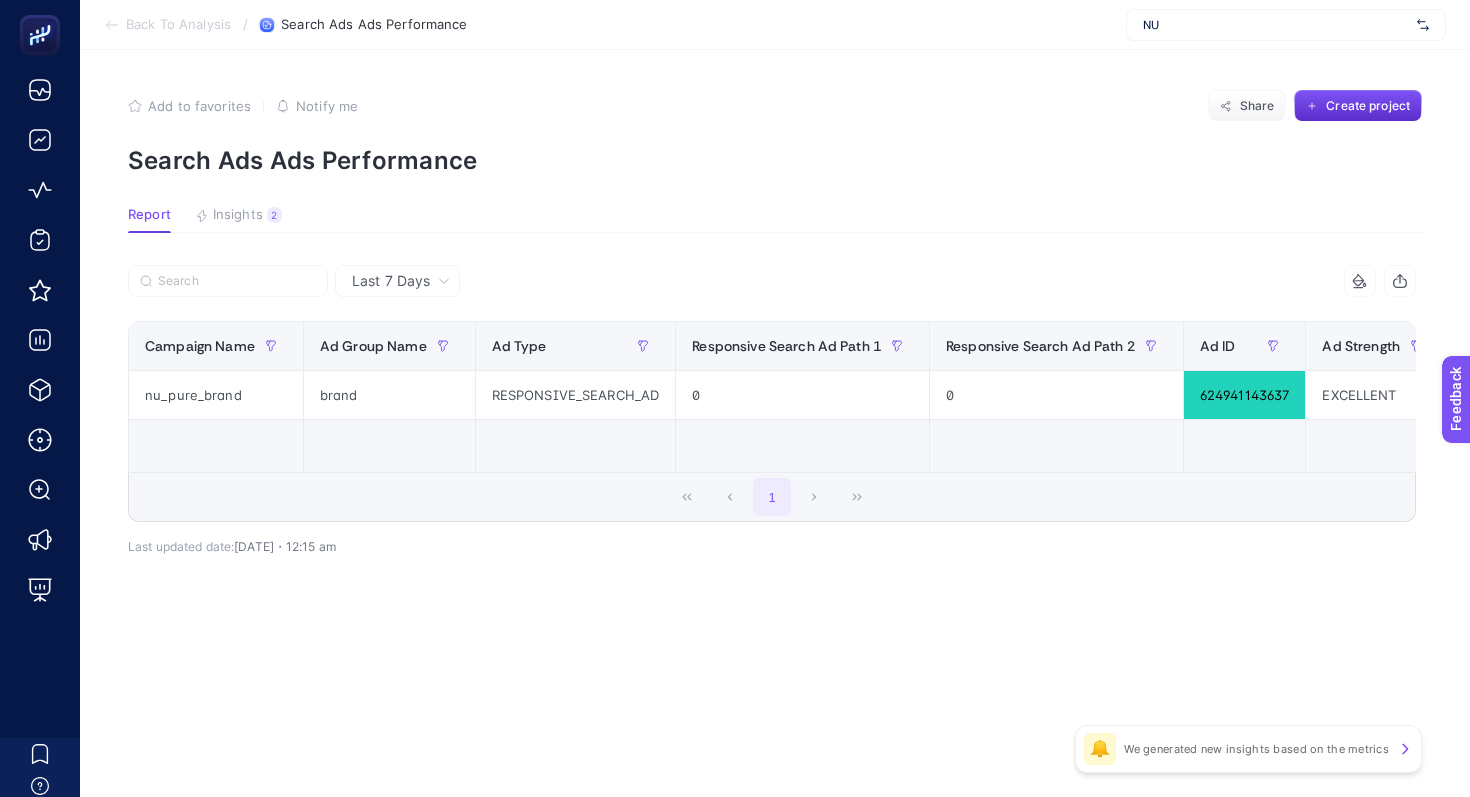 drag, startPoint x: 572, startPoint y: 493, endPoint x: 609, endPoint y: 499, distance: 37.48333 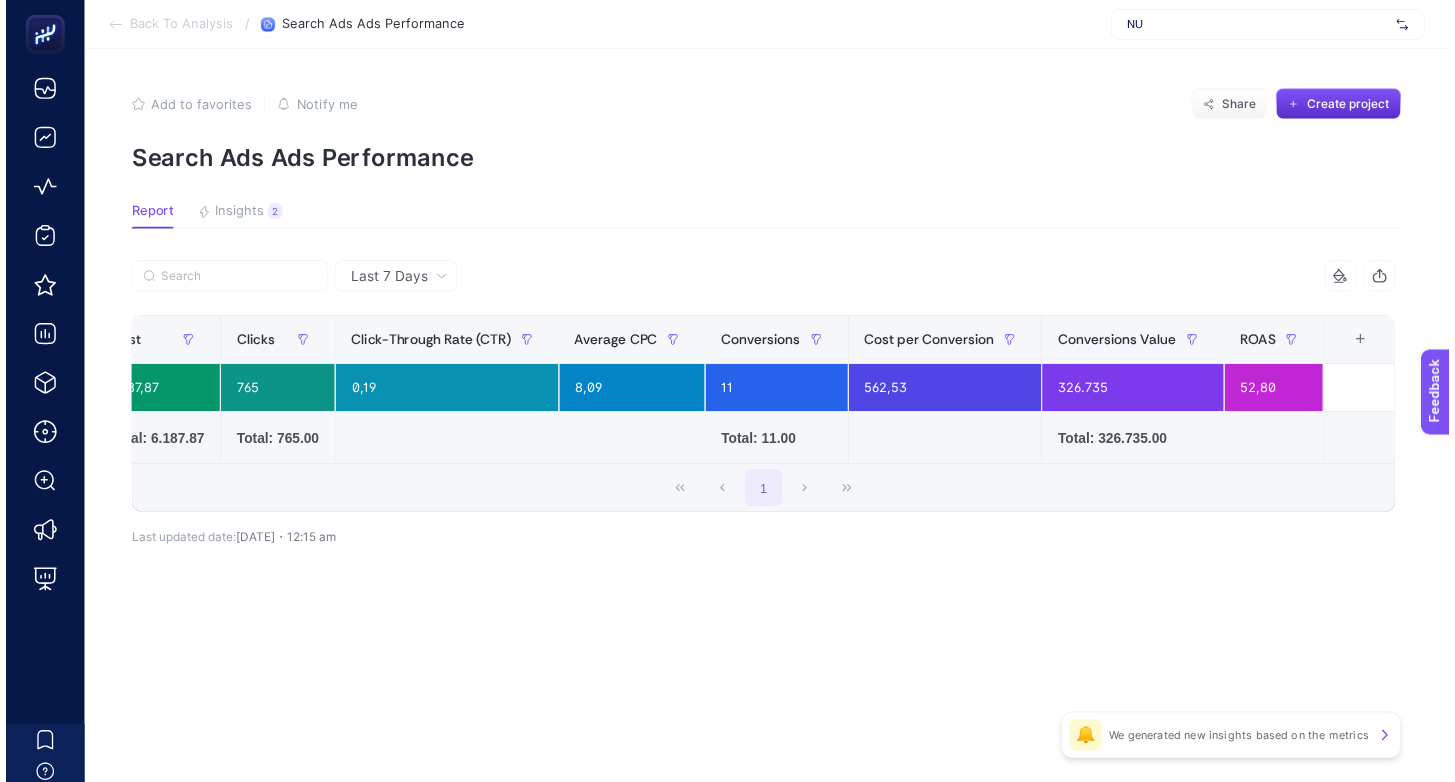 scroll, scrollTop: 0, scrollLeft: 0, axis: both 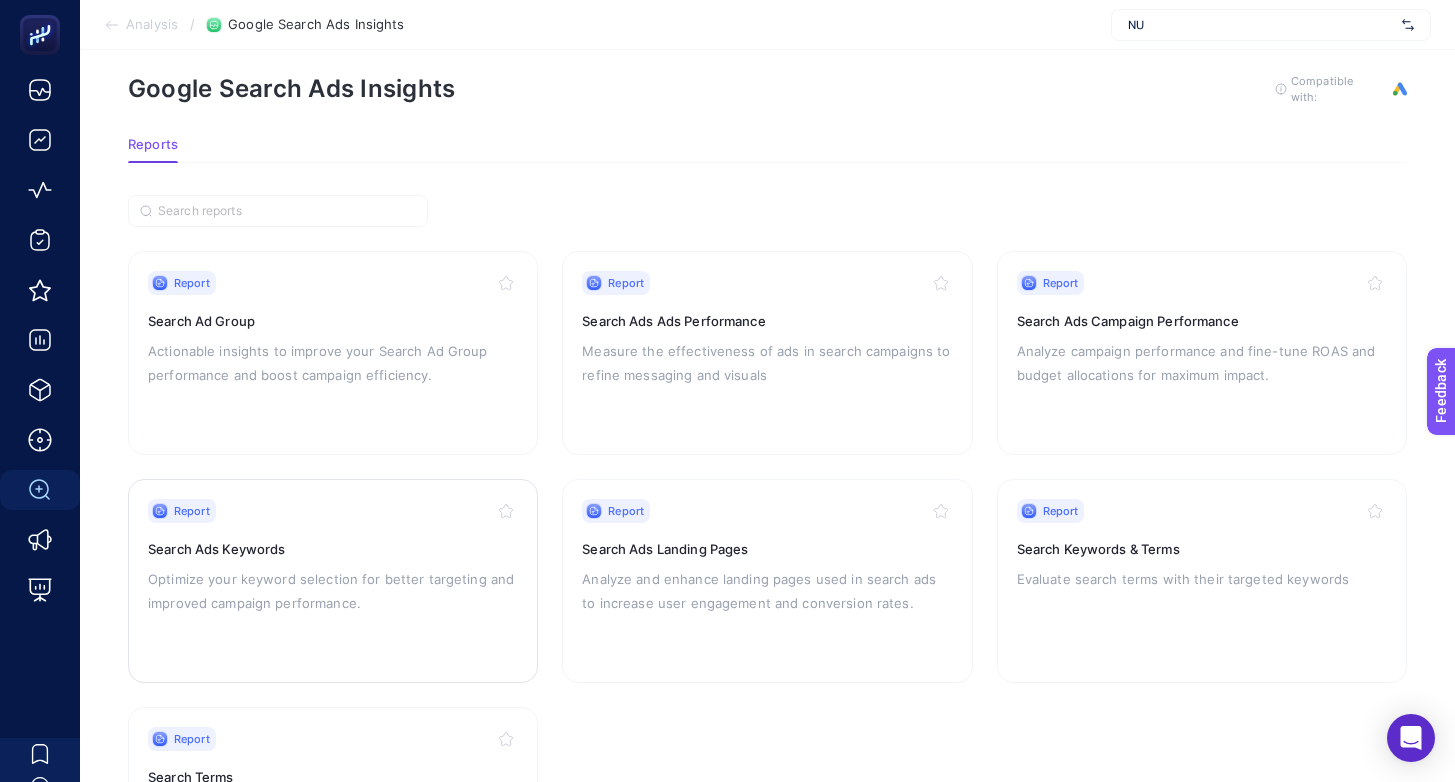 click on "Search Ads Keywords" at bounding box center [333, 549] 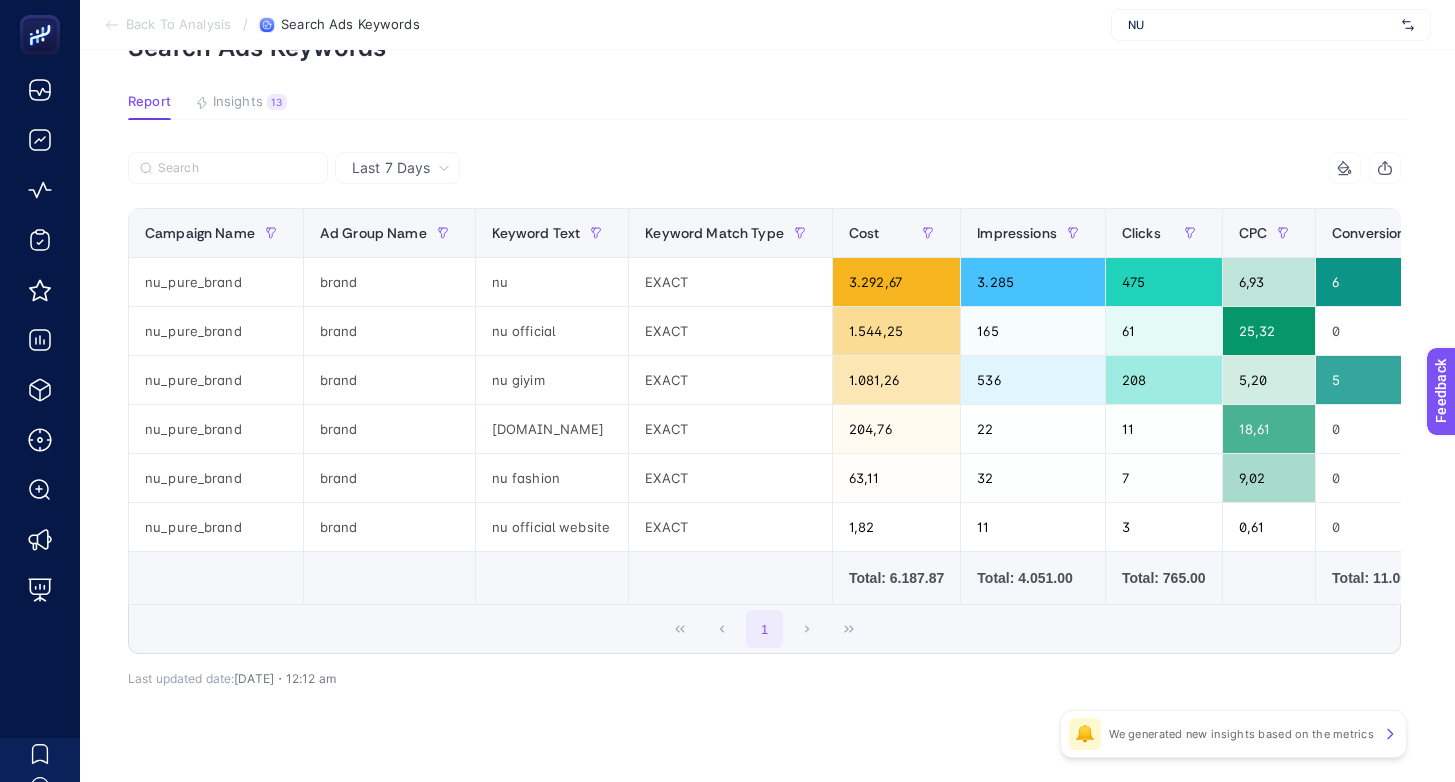 scroll, scrollTop: 117, scrollLeft: 0, axis: vertical 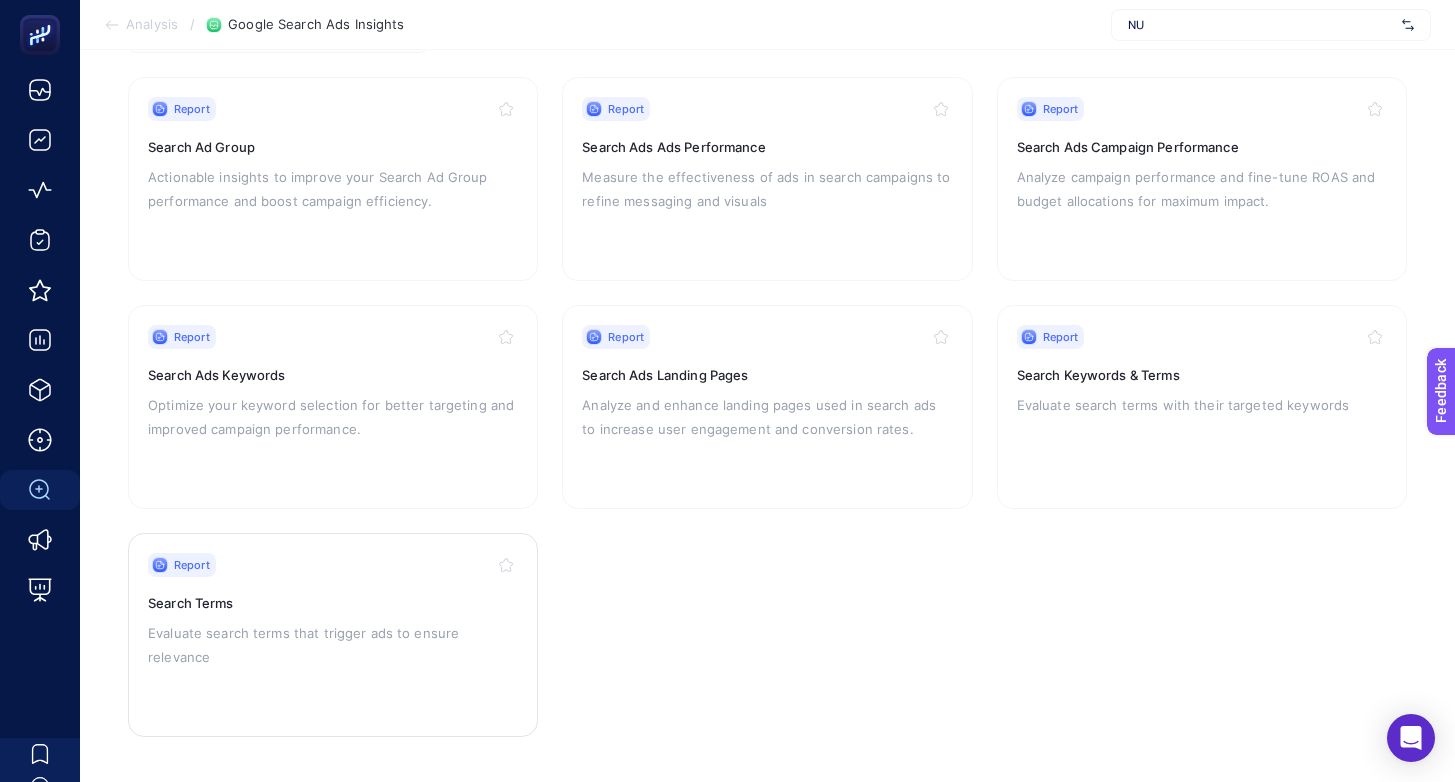 click on "Report Search Terms Evaluate search terms that trigger ads to ensure relevance" at bounding box center (333, 635) 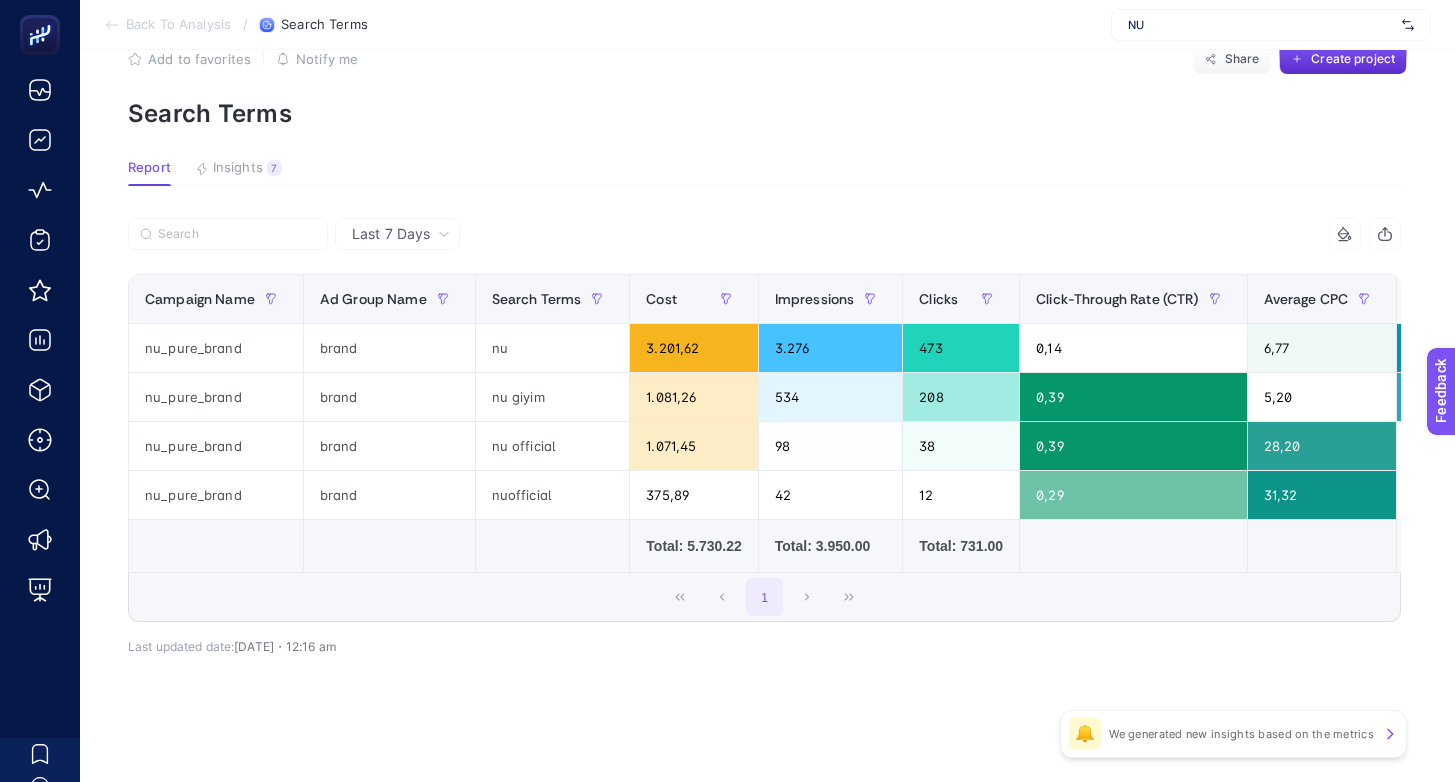 scroll, scrollTop: 62, scrollLeft: 0, axis: vertical 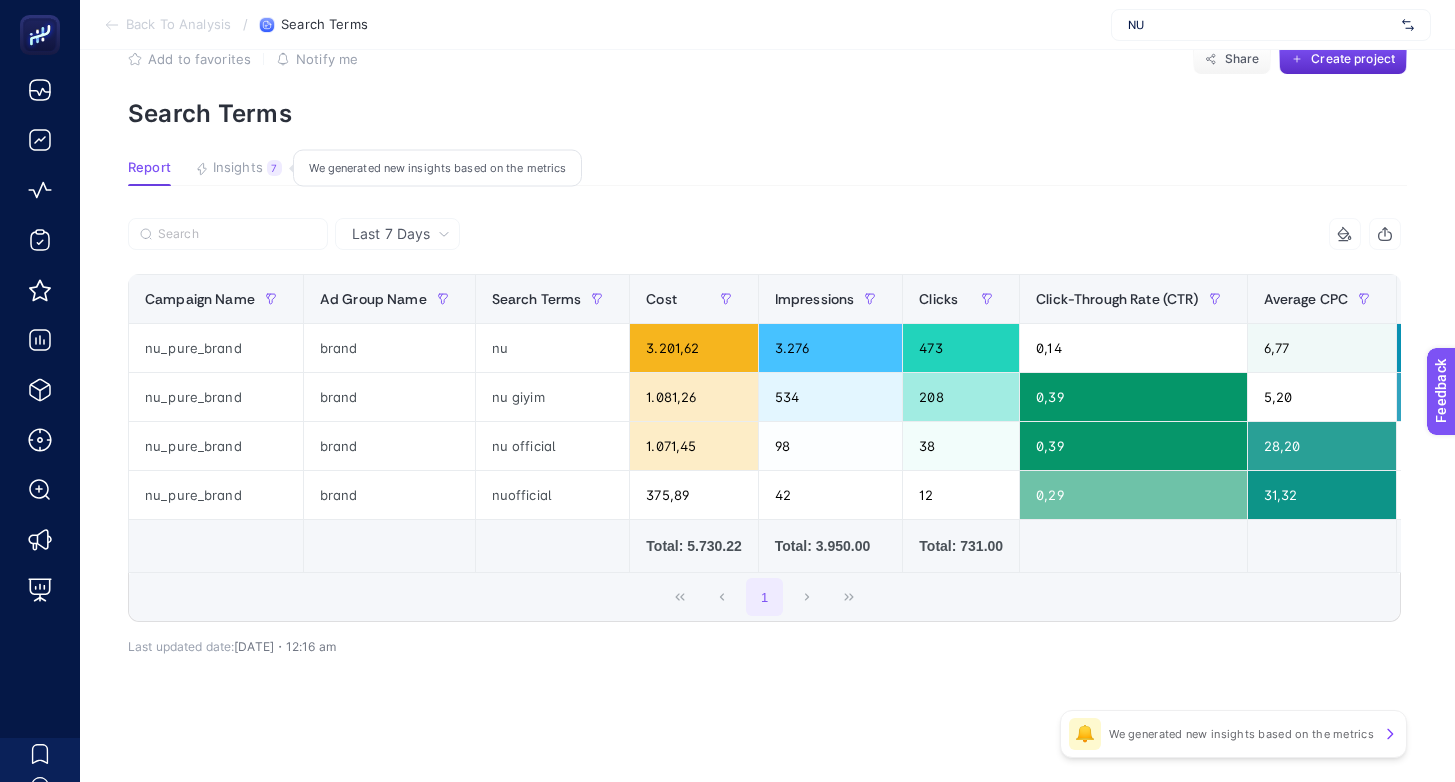 click on "Insights" at bounding box center (238, 168) 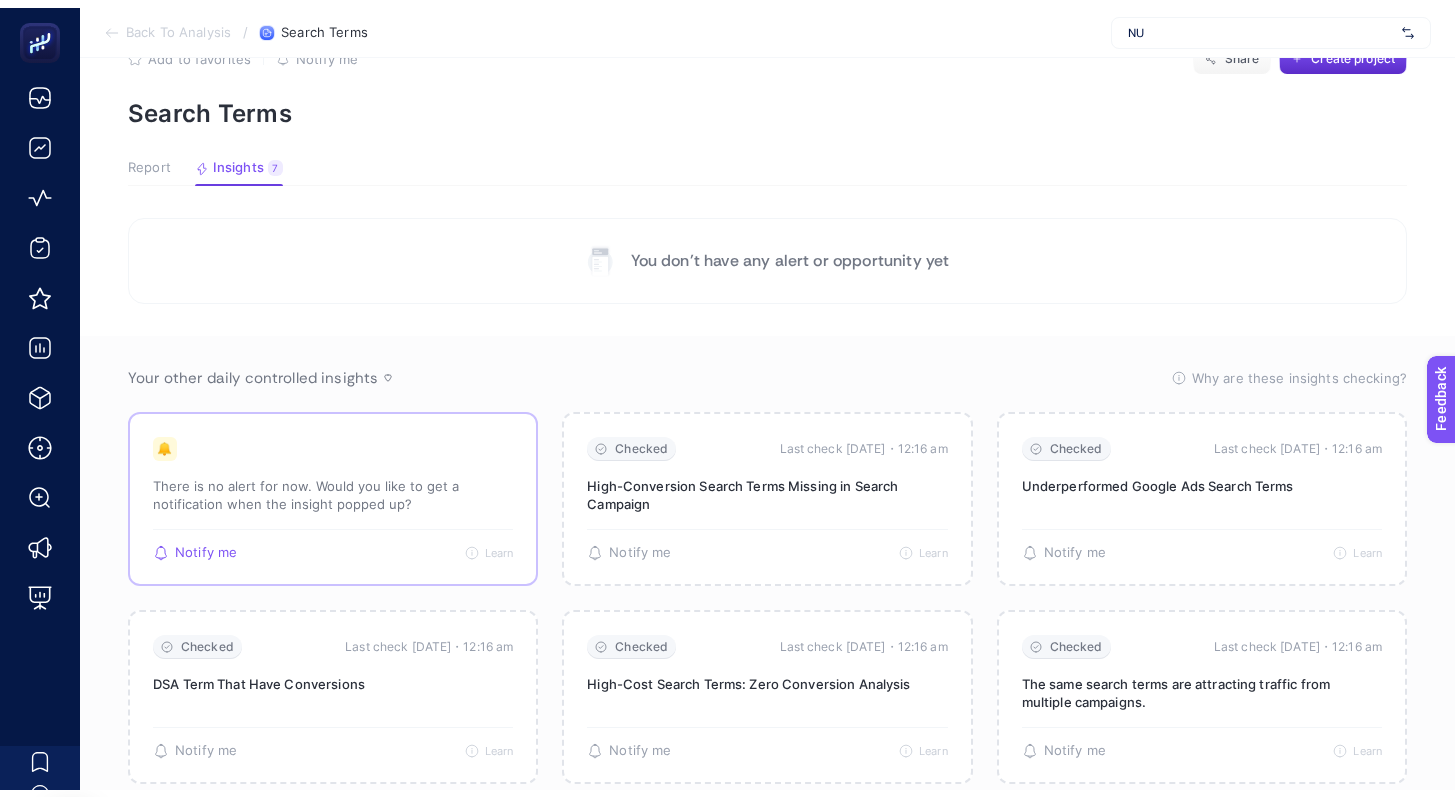 scroll, scrollTop: 0, scrollLeft: 0, axis: both 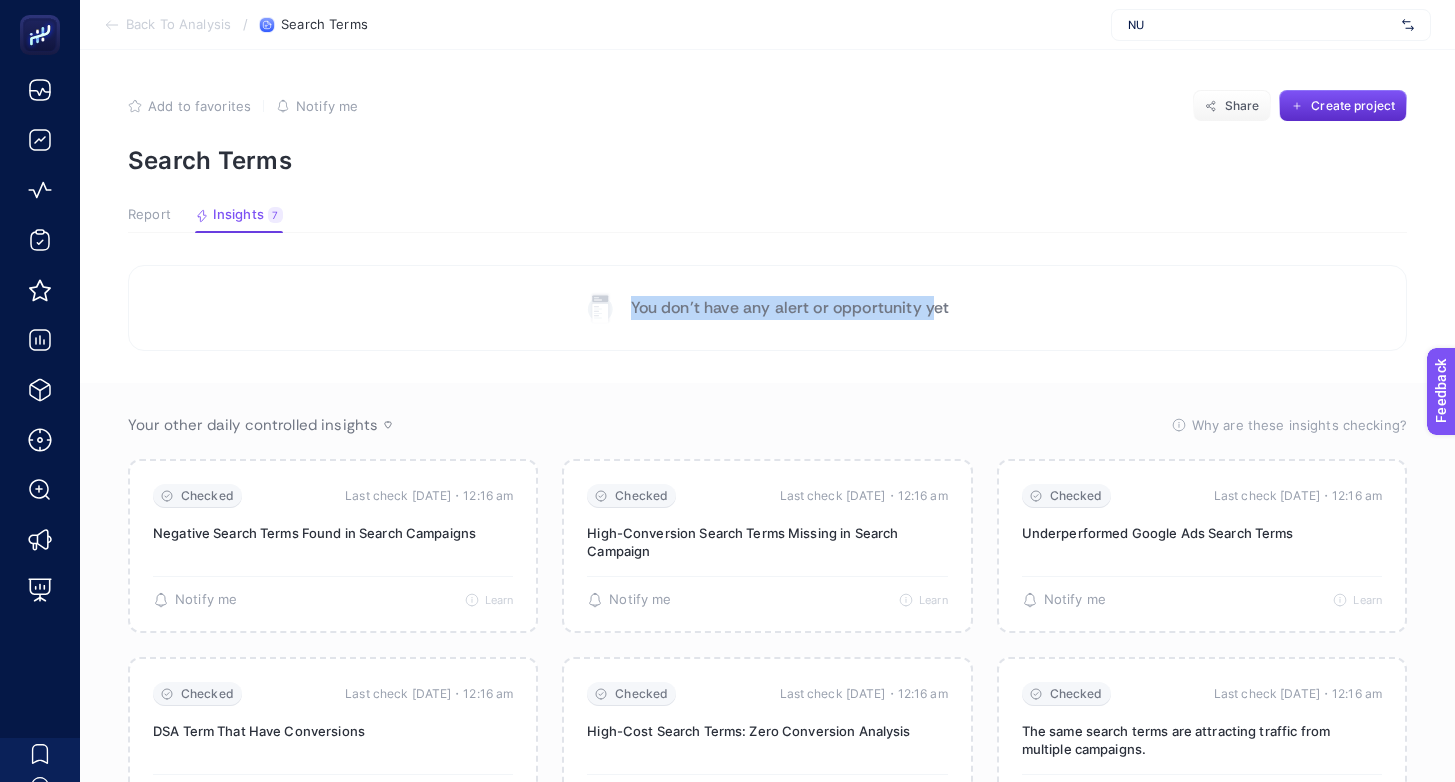 drag, startPoint x: 642, startPoint y: 319, endPoint x: 1262, endPoint y: 292, distance: 620.58765 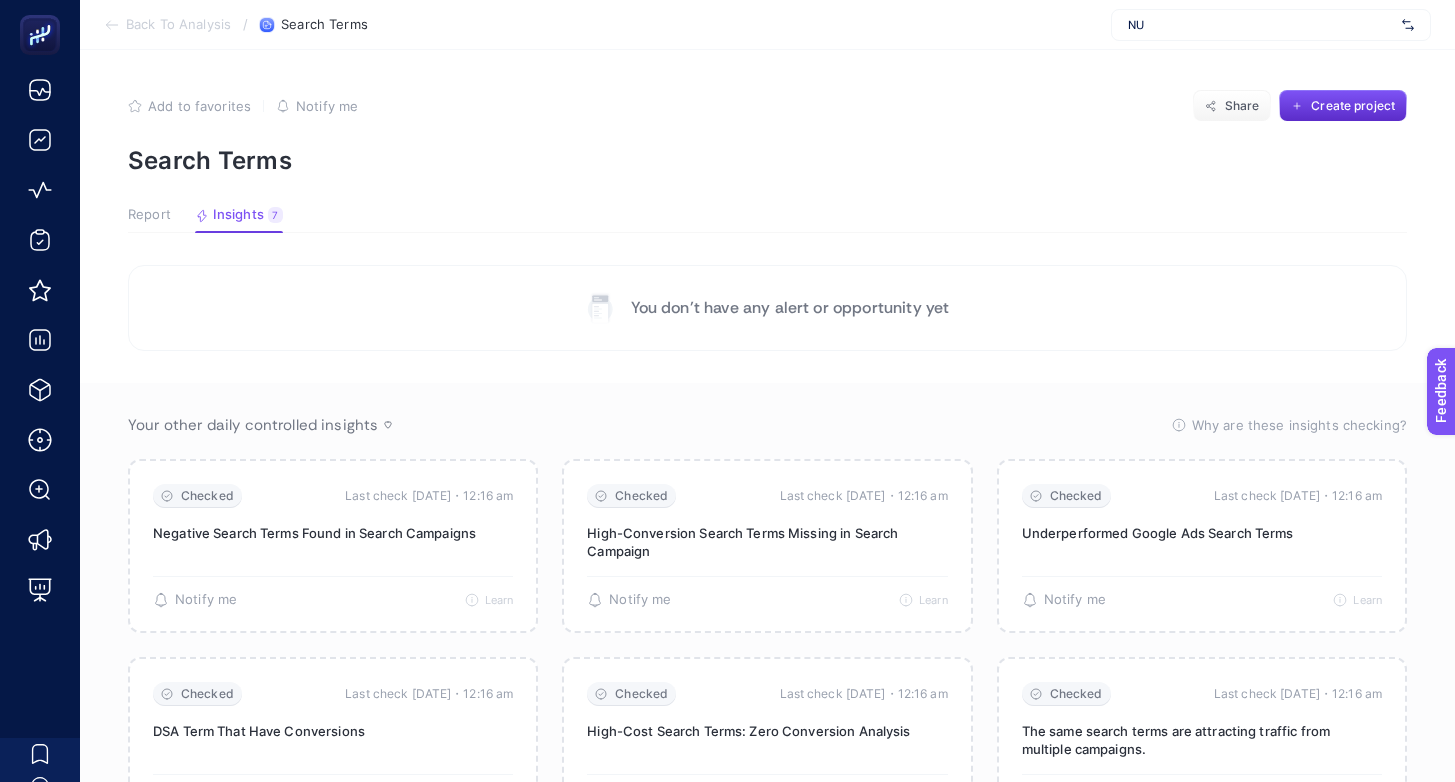 click on "You don’t have any alert or opportunity yet" at bounding box center (767, 308) 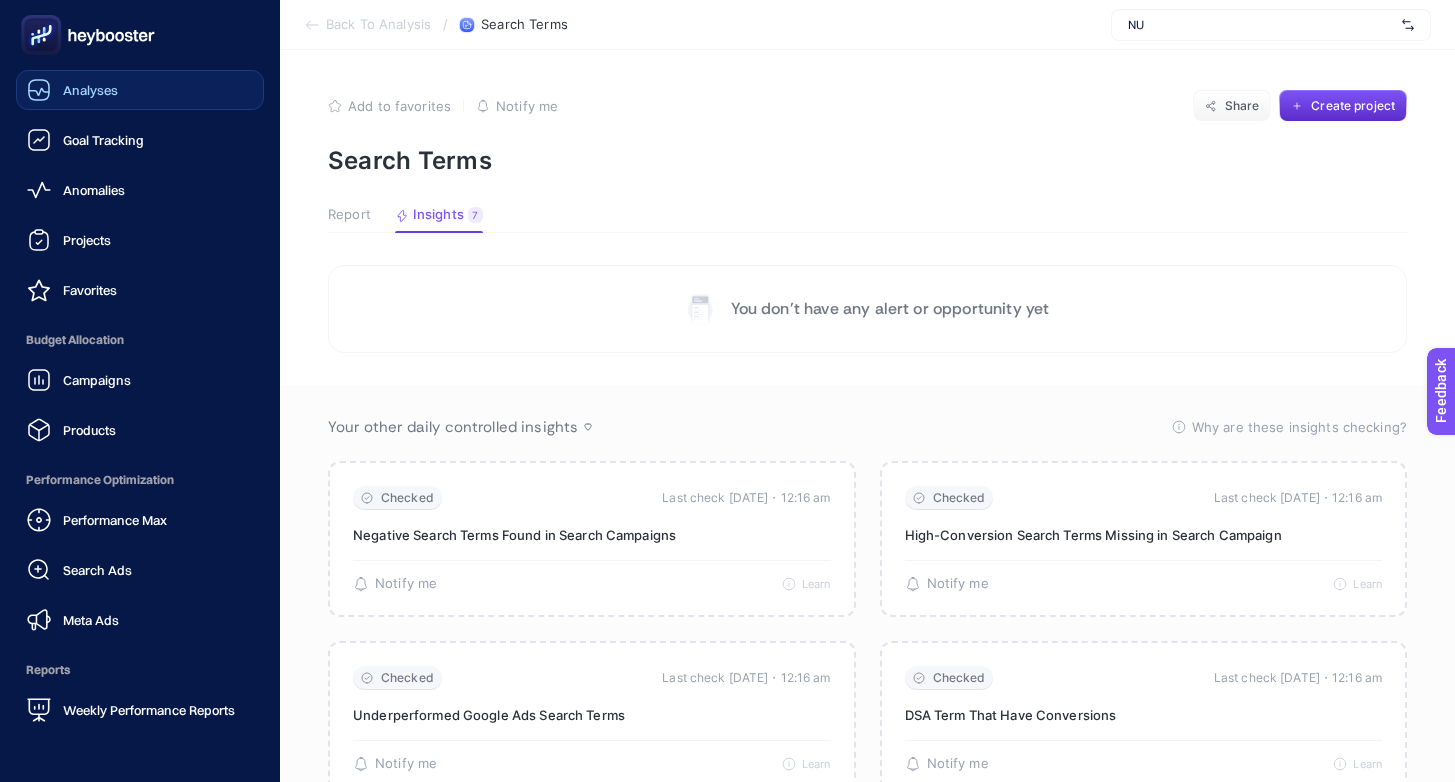 click on "Analyses" at bounding box center [90, 90] 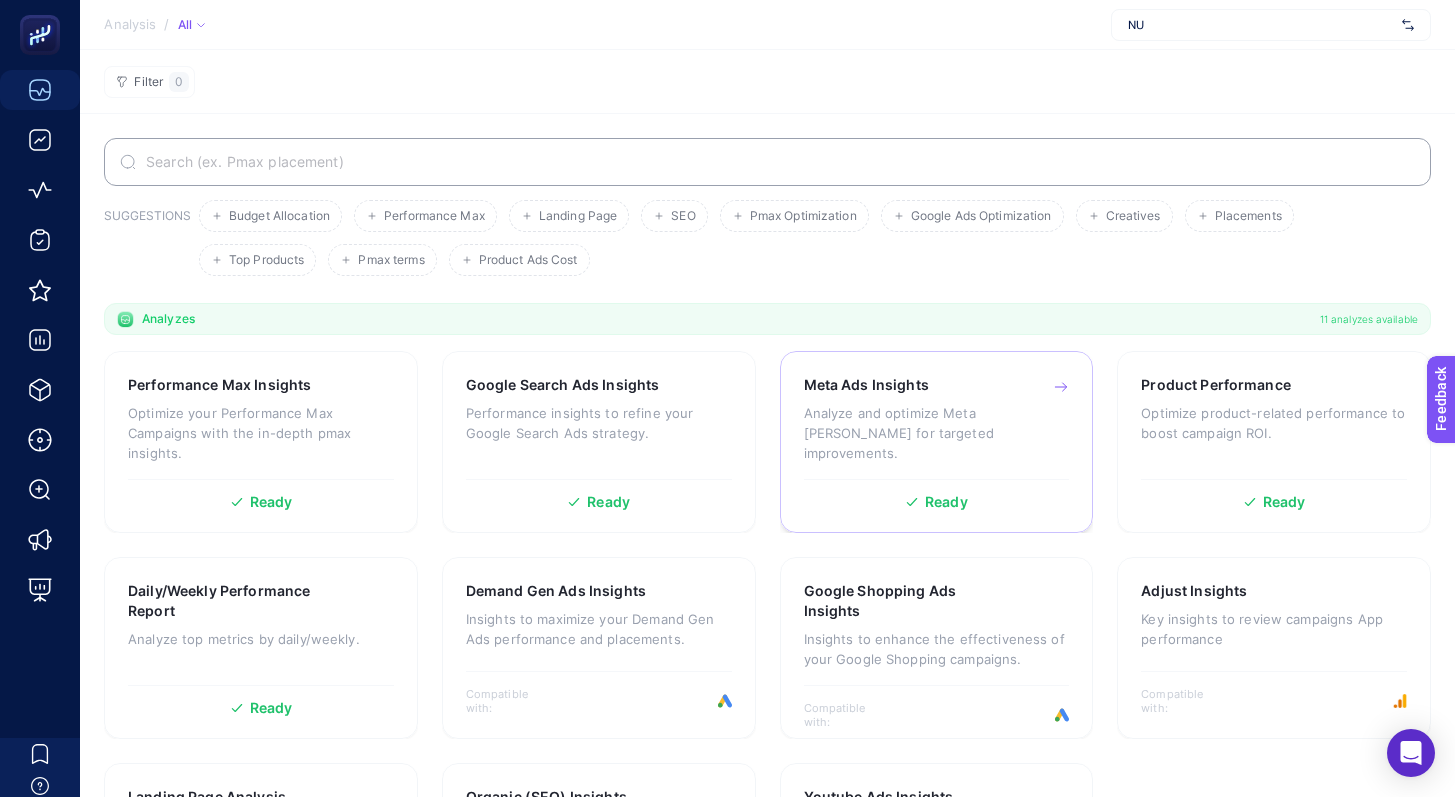 click on "Analyze and optimize Meta [PERSON_NAME] for targeted improvements." at bounding box center (937, 433) 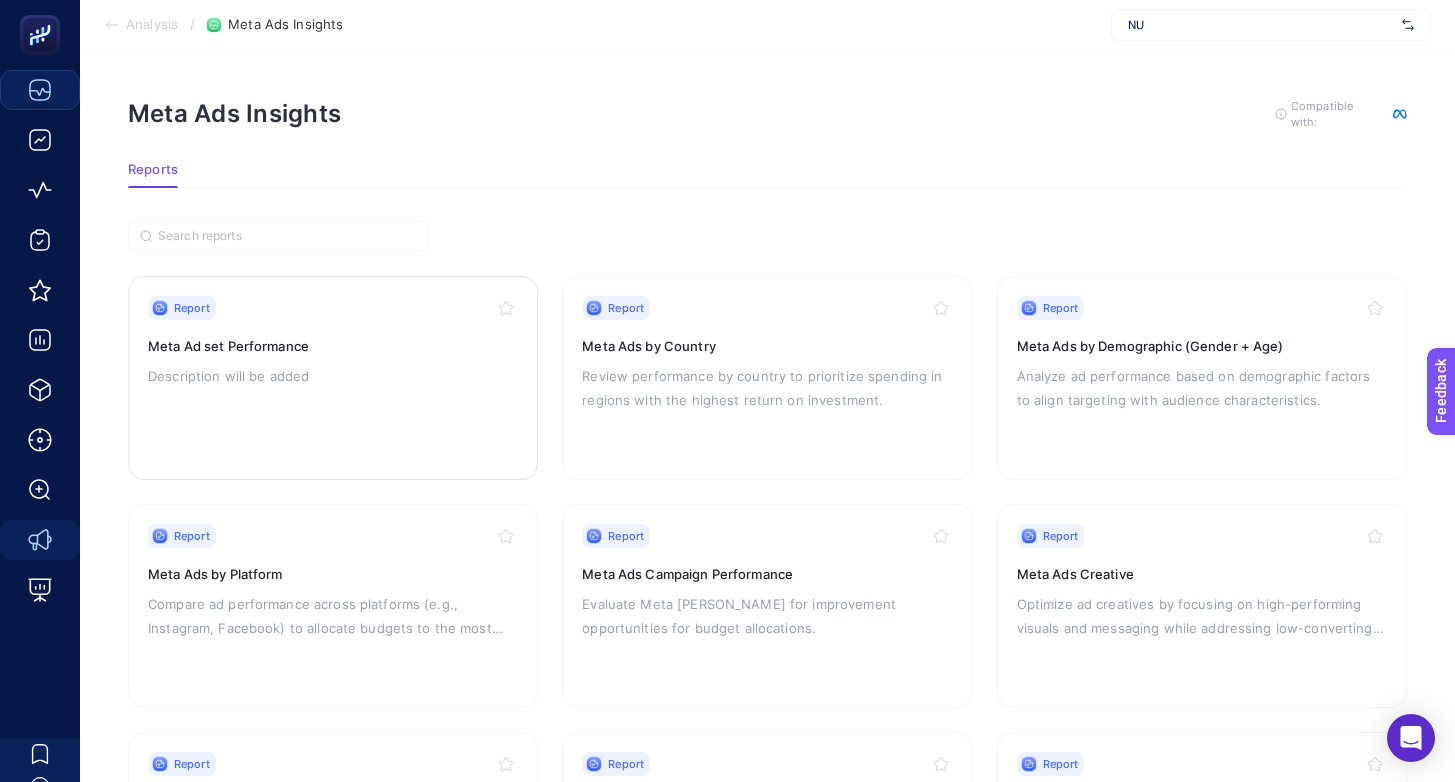 click on "Meta Ad set Performance" at bounding box center (333, 346) 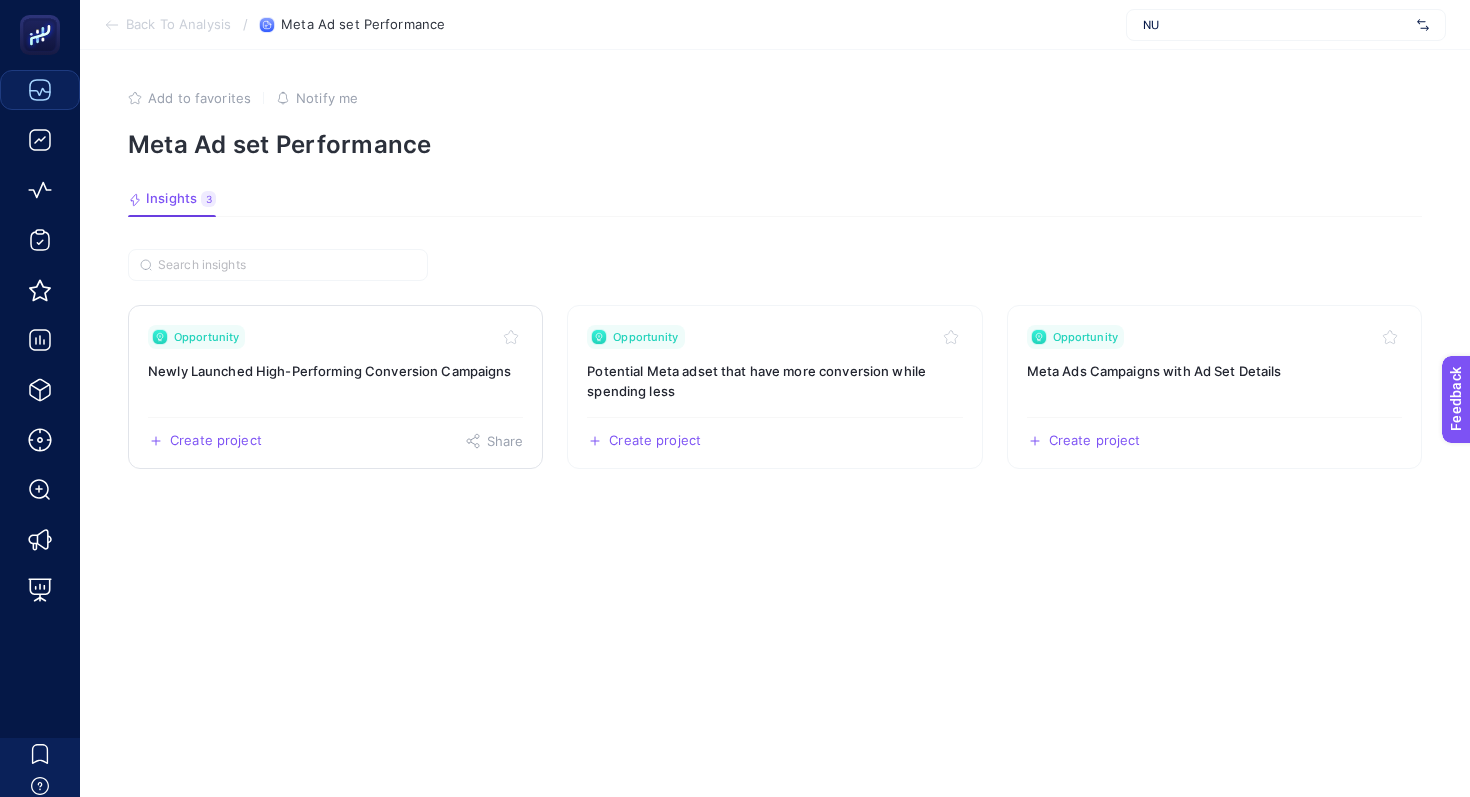 click on "Newly Launched High-Performing Conversion Campaigns" at bounding box center [335, 371] 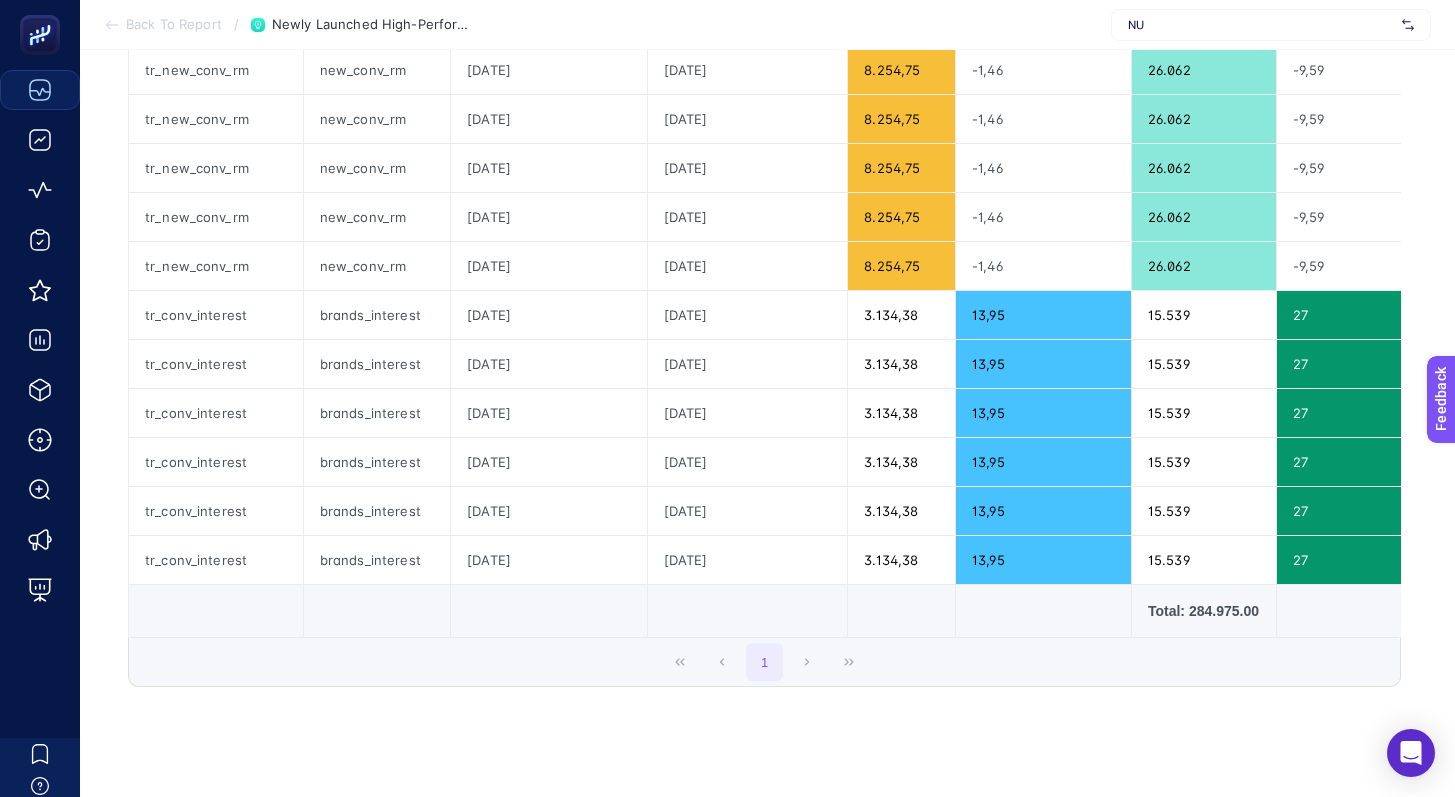 scroll, scrollTop: 471, scrollLeft: 0, axis: vertical 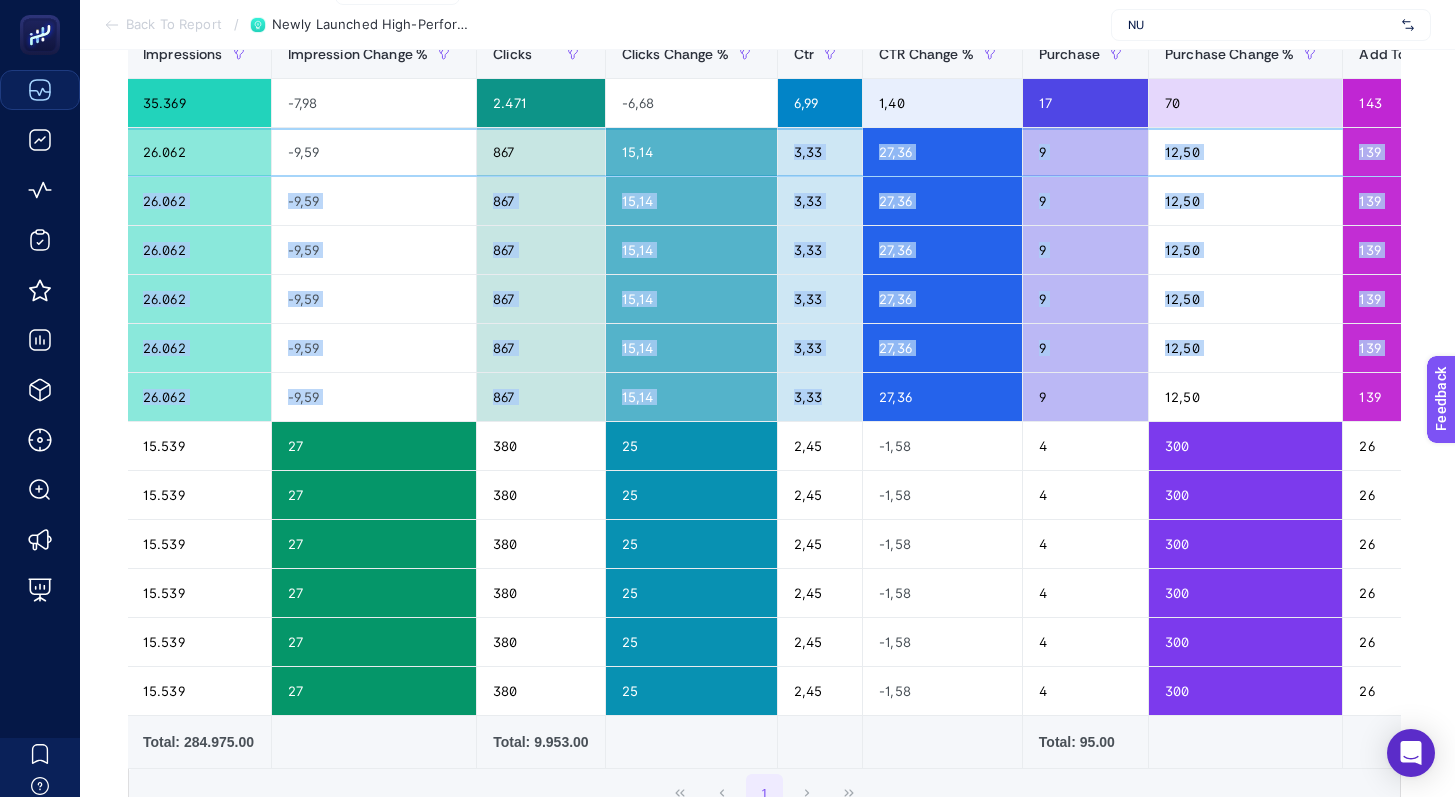 drag, startPoint x: 795, startPoint y: 147, endPoint x: 834, endPoint y: 396, distance: 252.0357 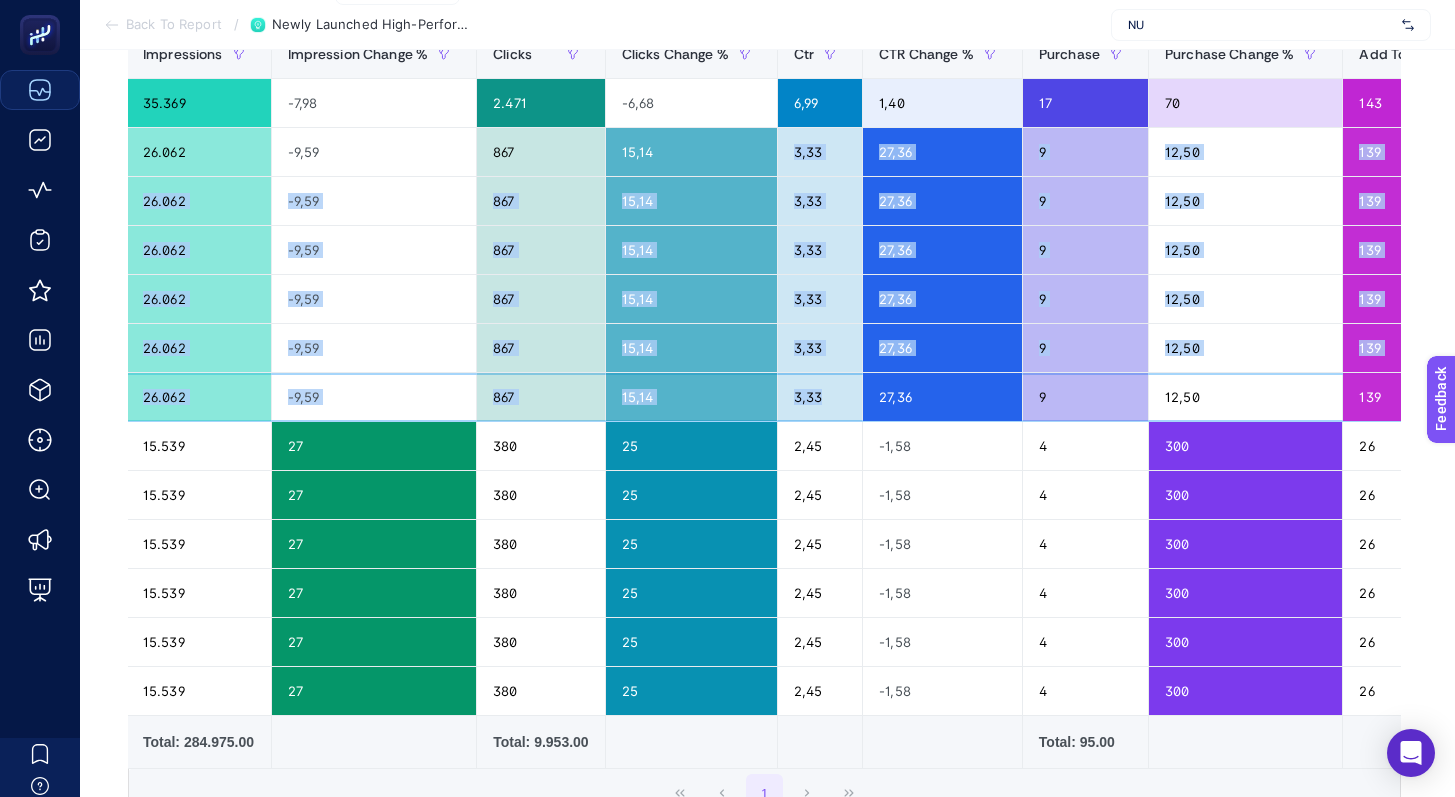 click on "3,33" 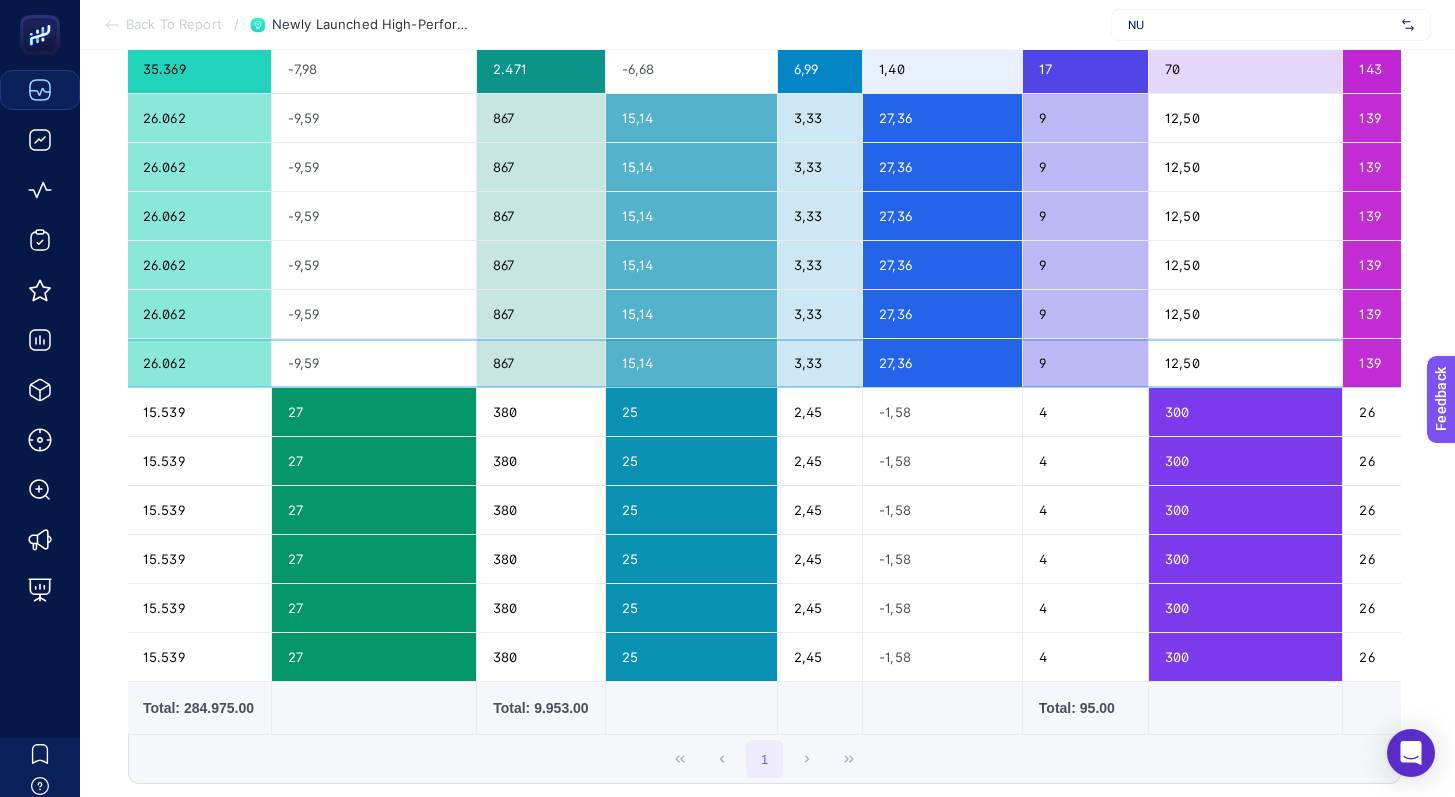 scroll, scrollTop: 327, scrollLeft: 0, axis: vertical 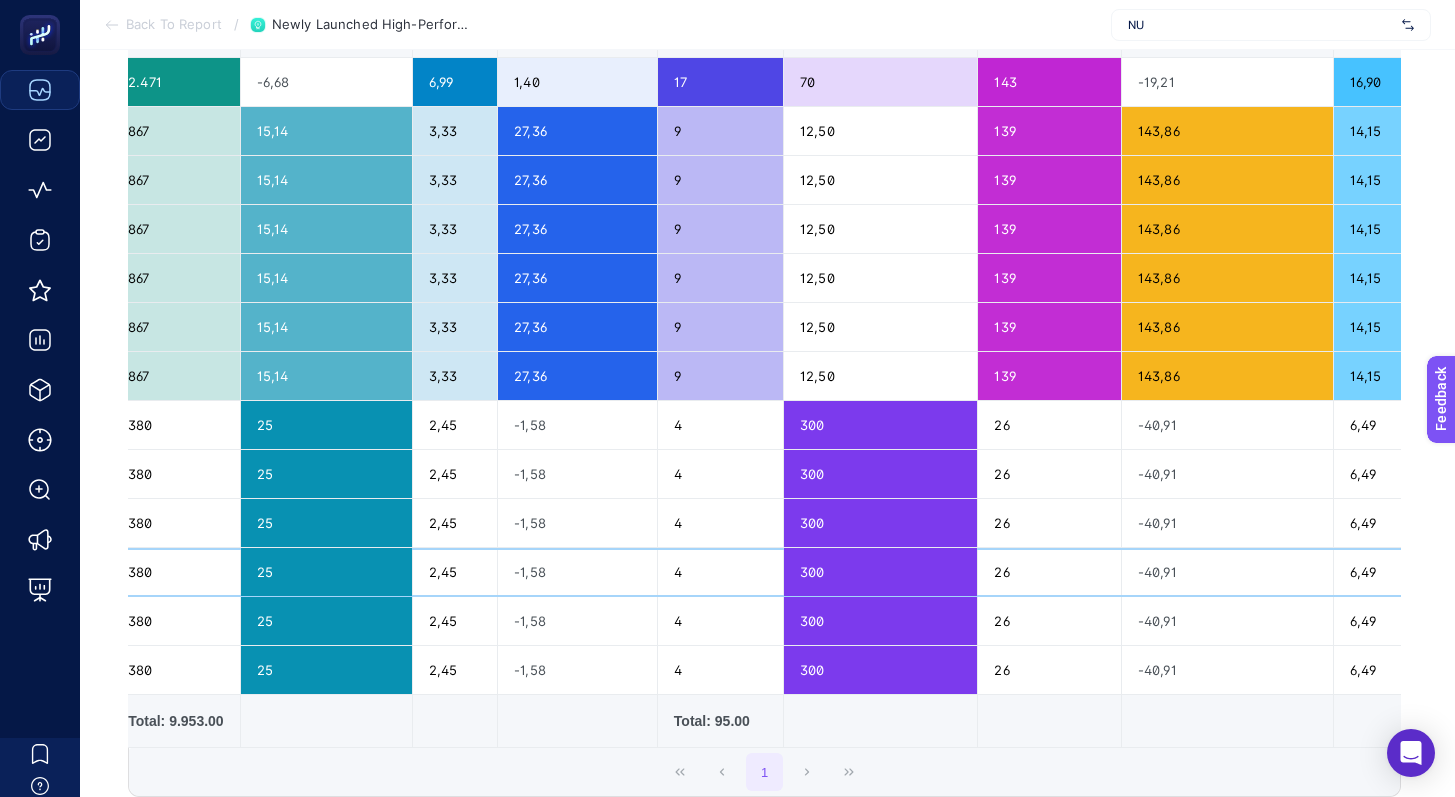 click on "300" 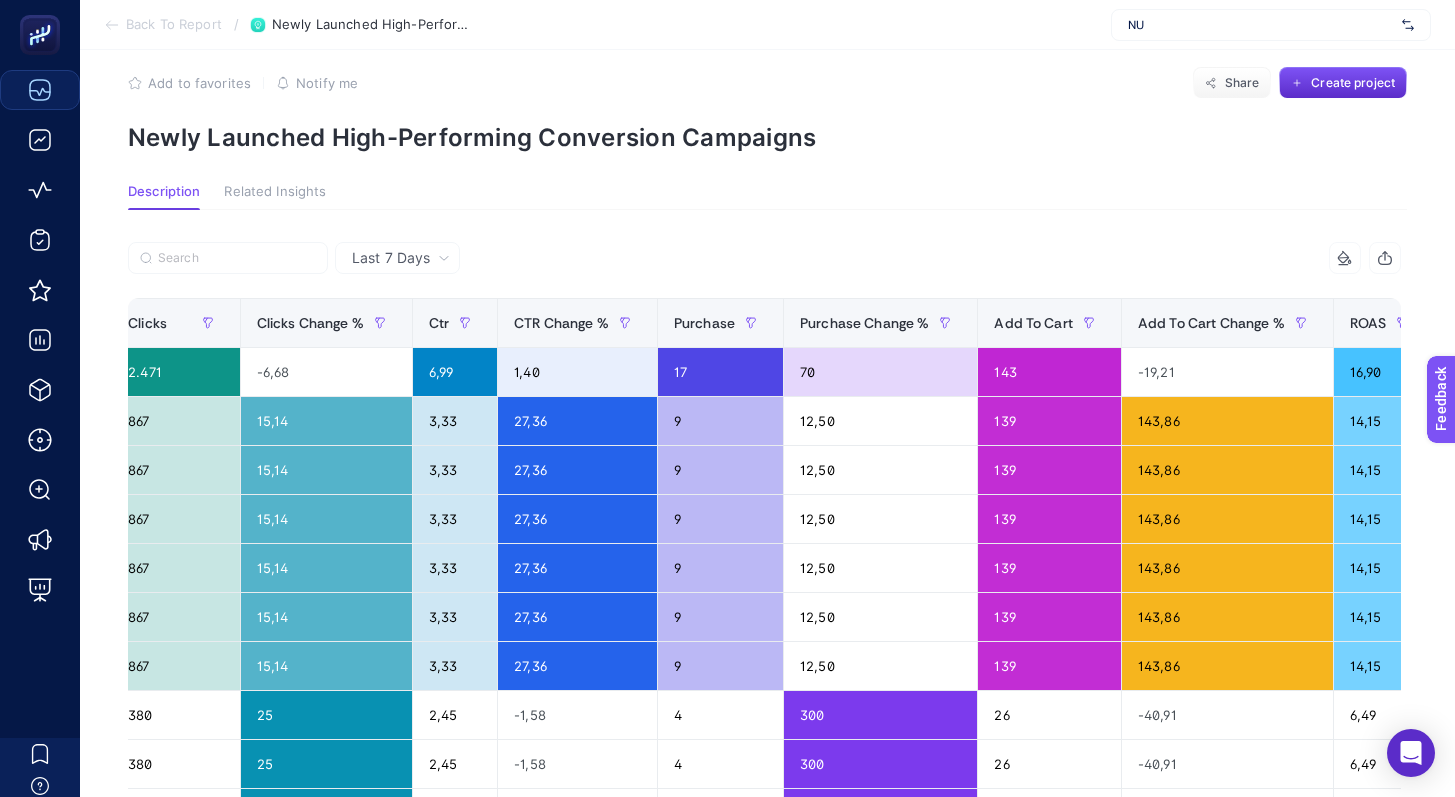 scroll, scrollTop: 0, scrollLeft: 0, axis: both 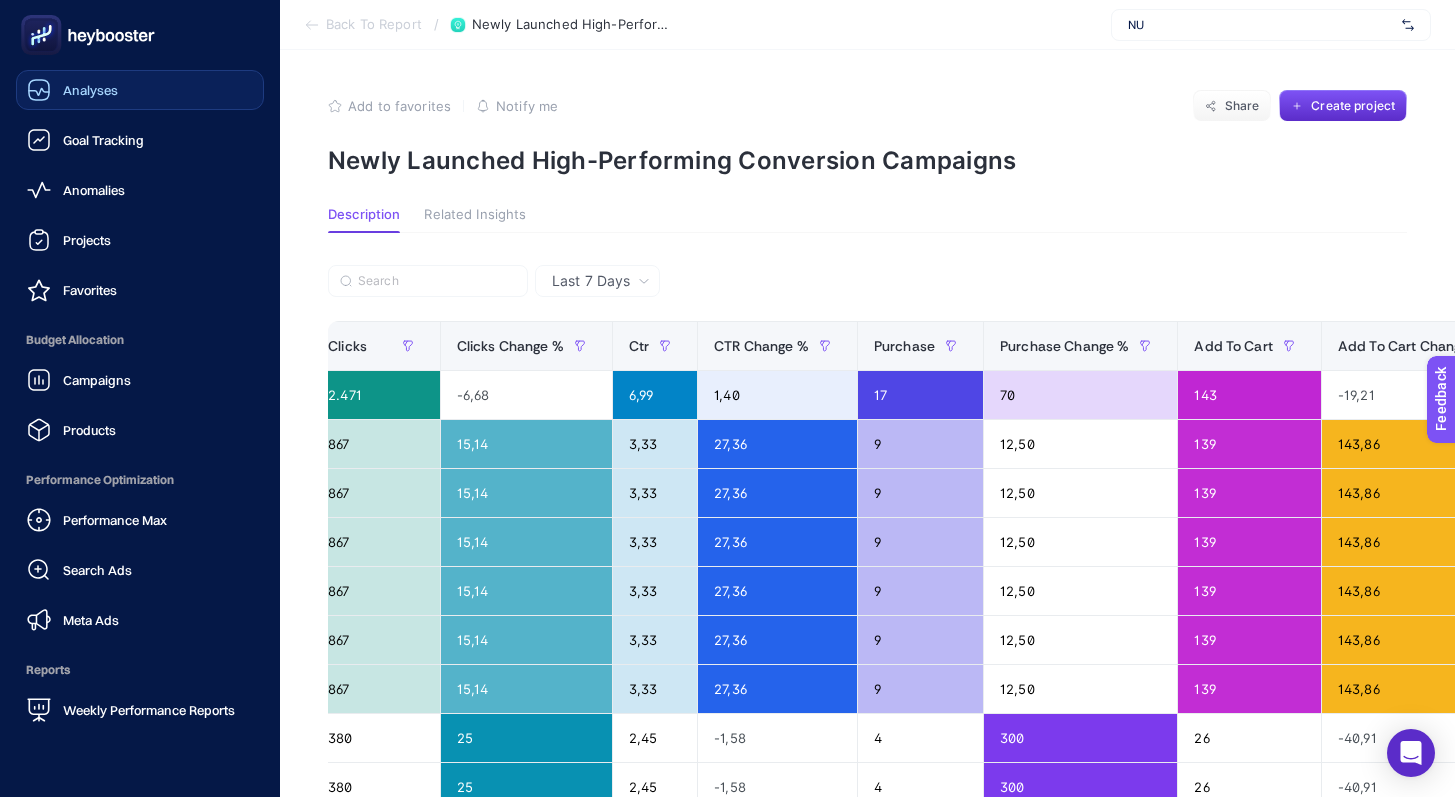 click 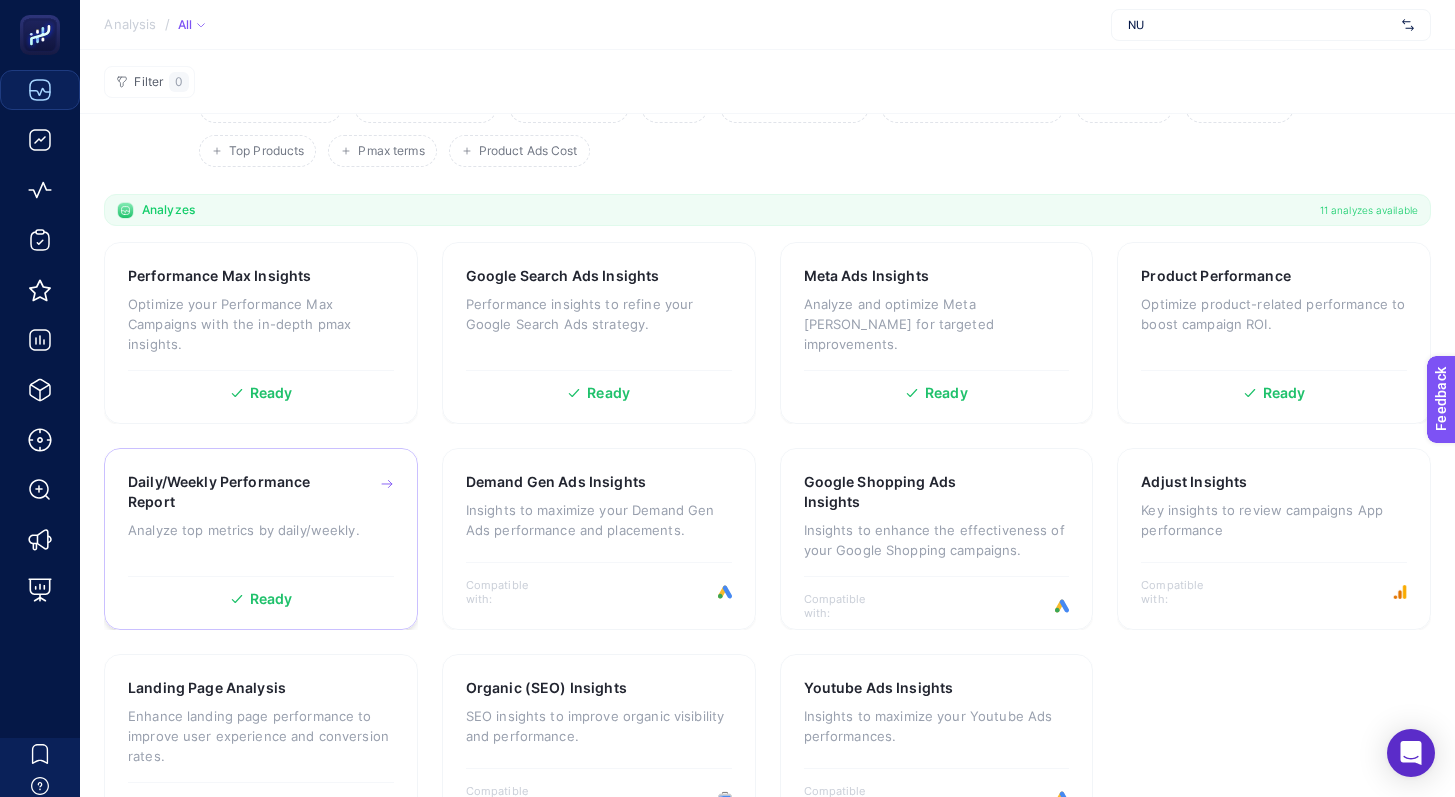 scroll, scrollTop: 128, scrollLeft: 0, axis: vertical 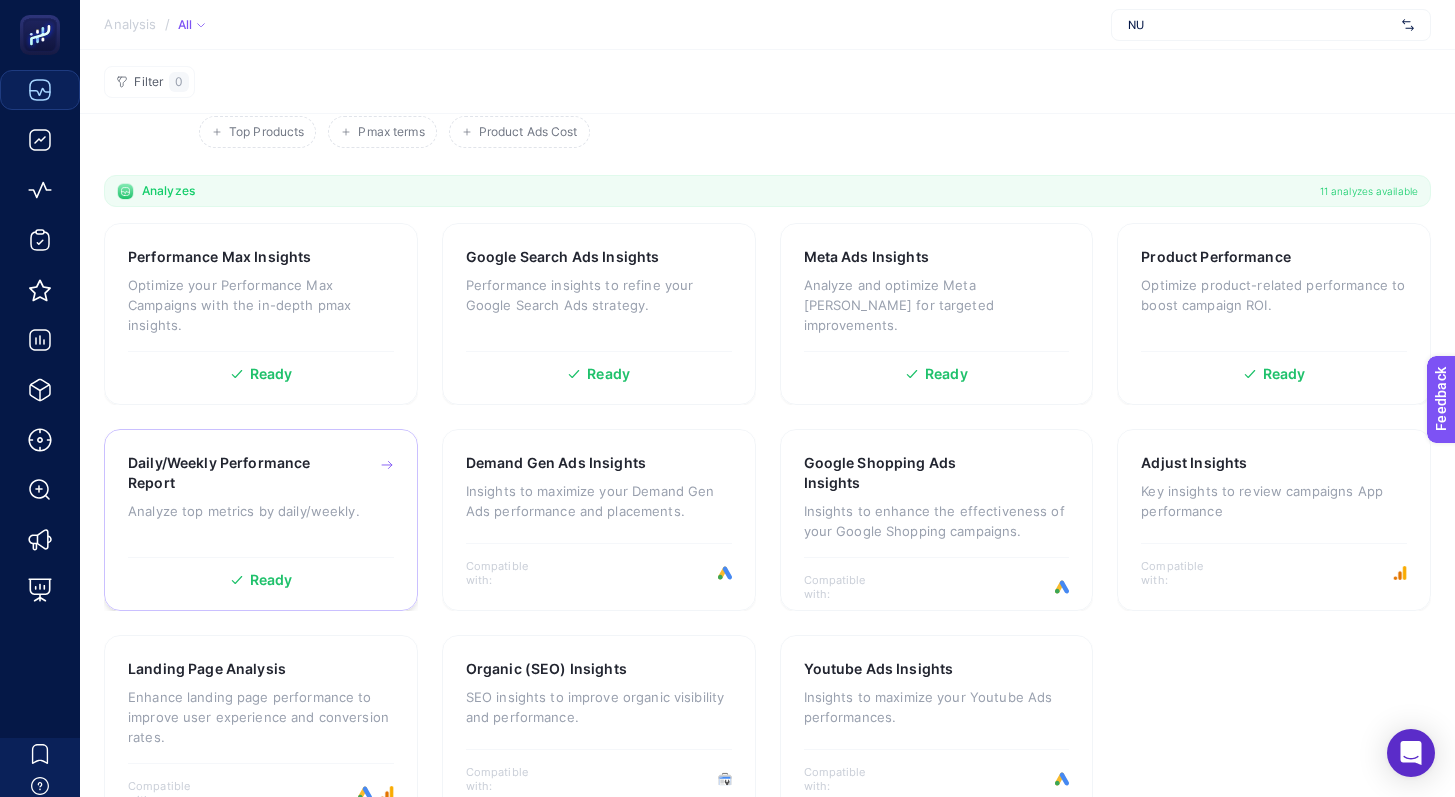 click on "Analyze top metrics by daily/weekly." at bounding box center (261, 511) 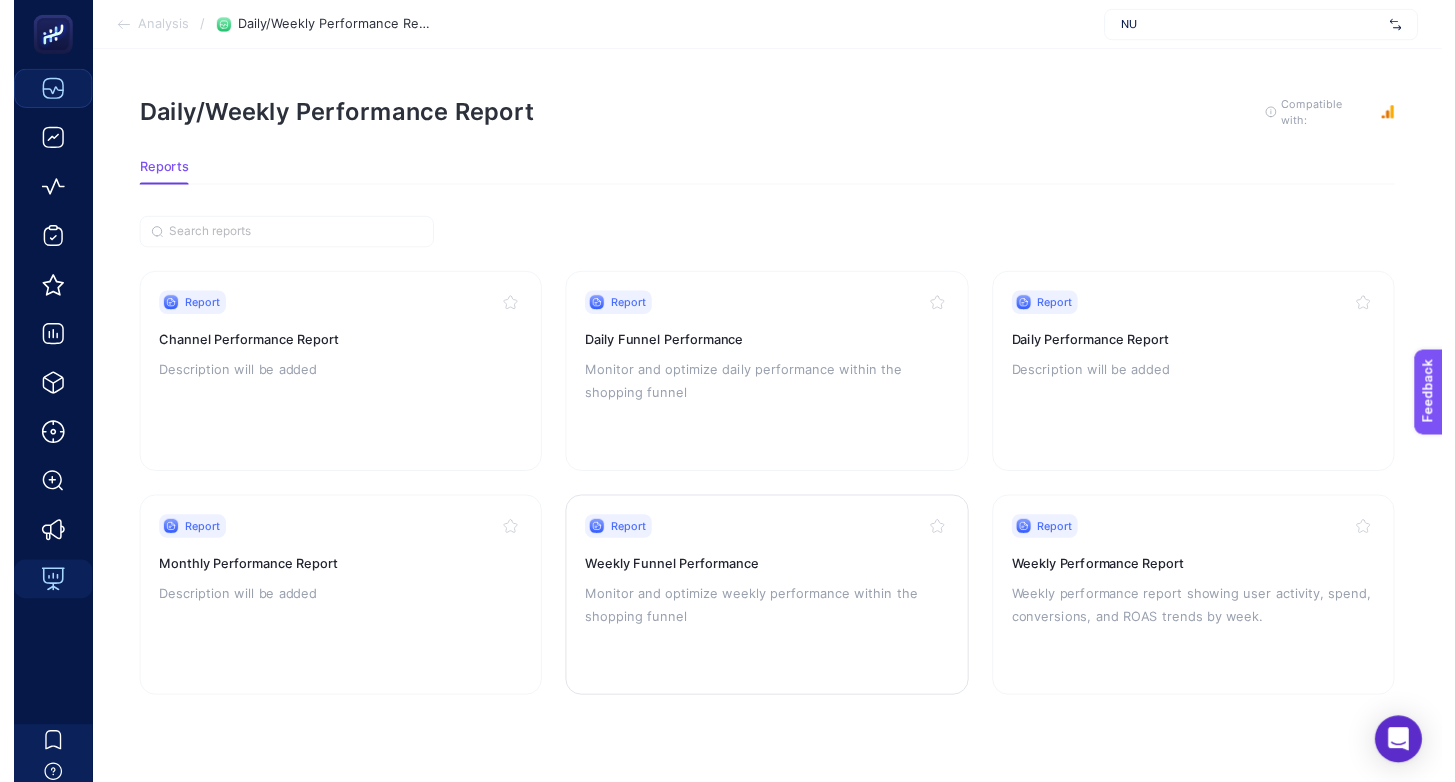 scroll, scrollTop: 15, scrollLeft: 14, axis: both 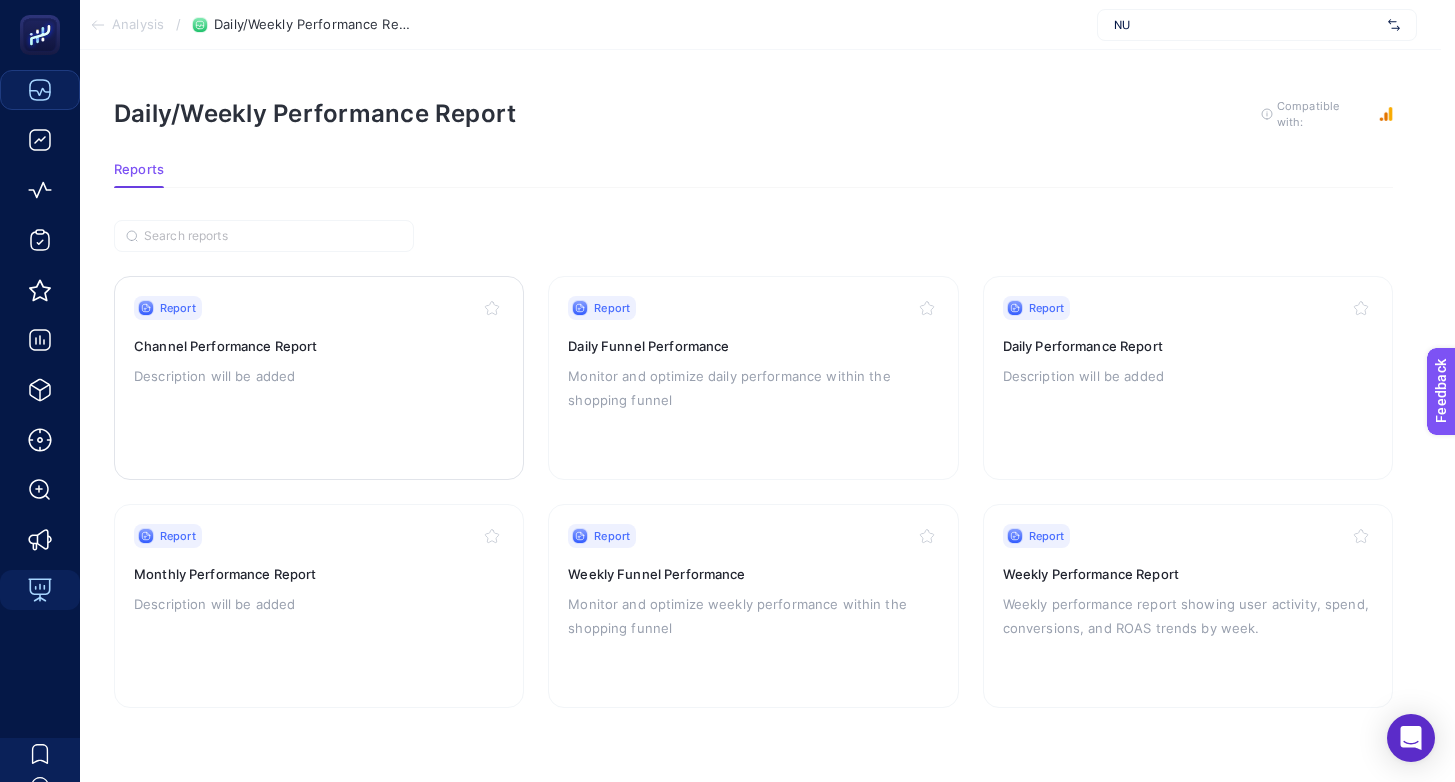click on "Description will be added" at bounding box center (319, 376) 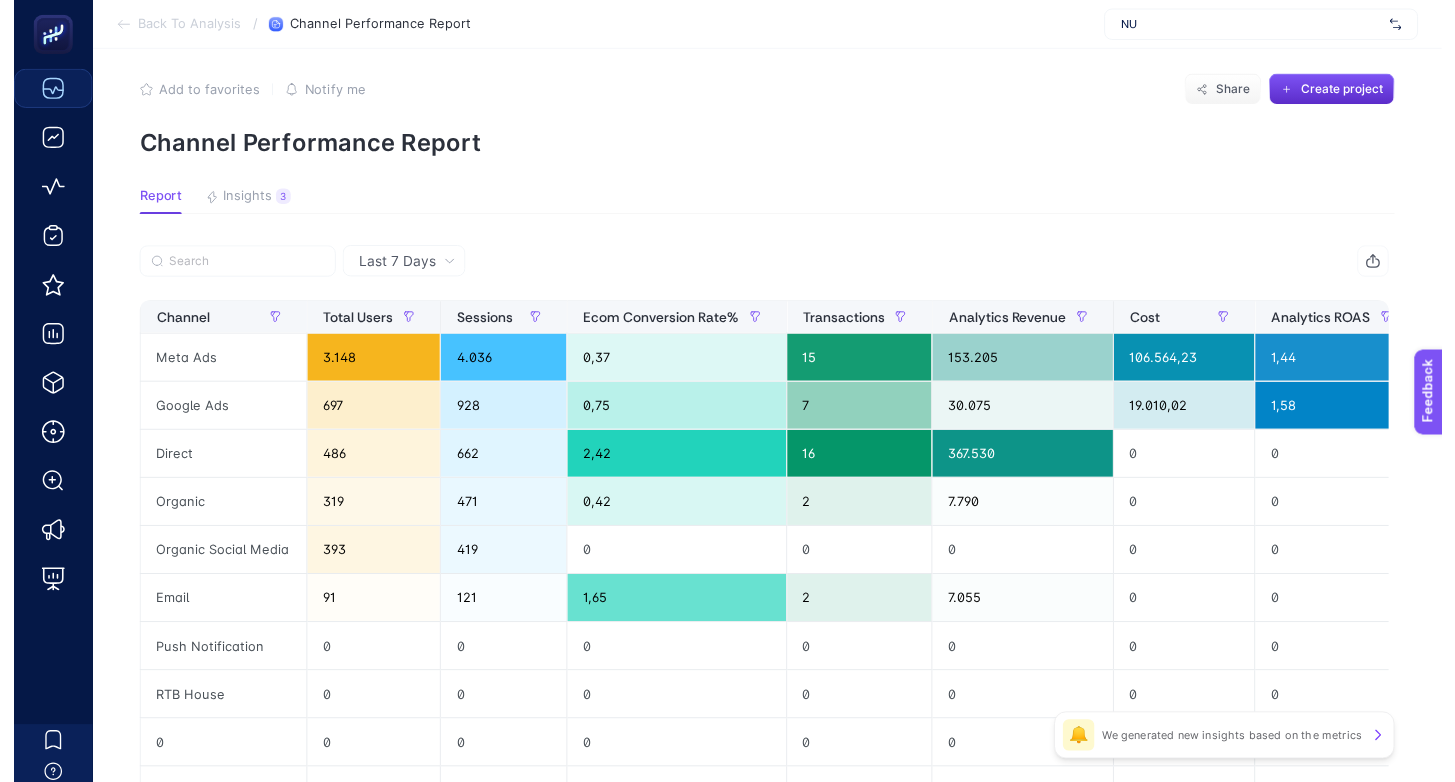 scroll, scrollTop: 0, scrollLeft: 0, axis: both 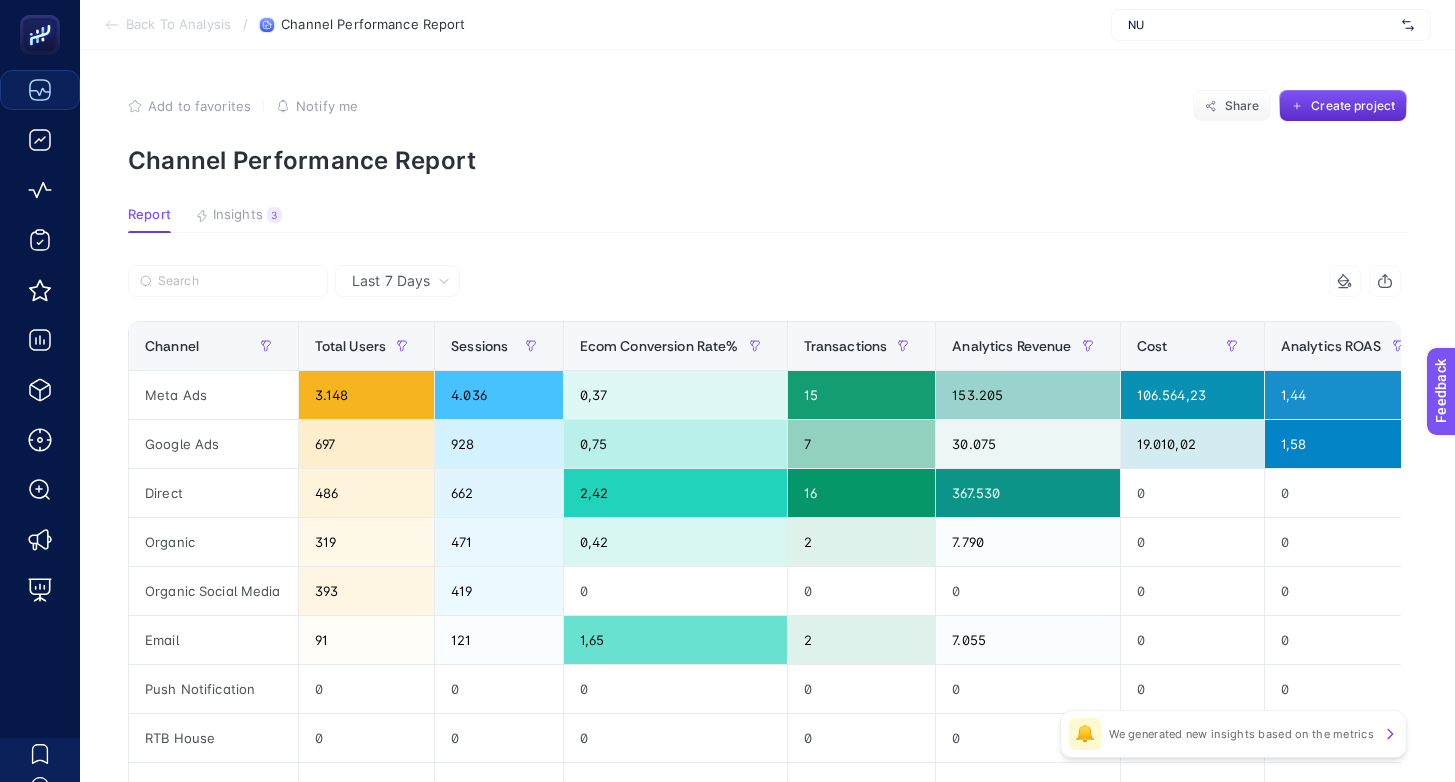 click on "Back To Analysis / Channel Performance Report NU" 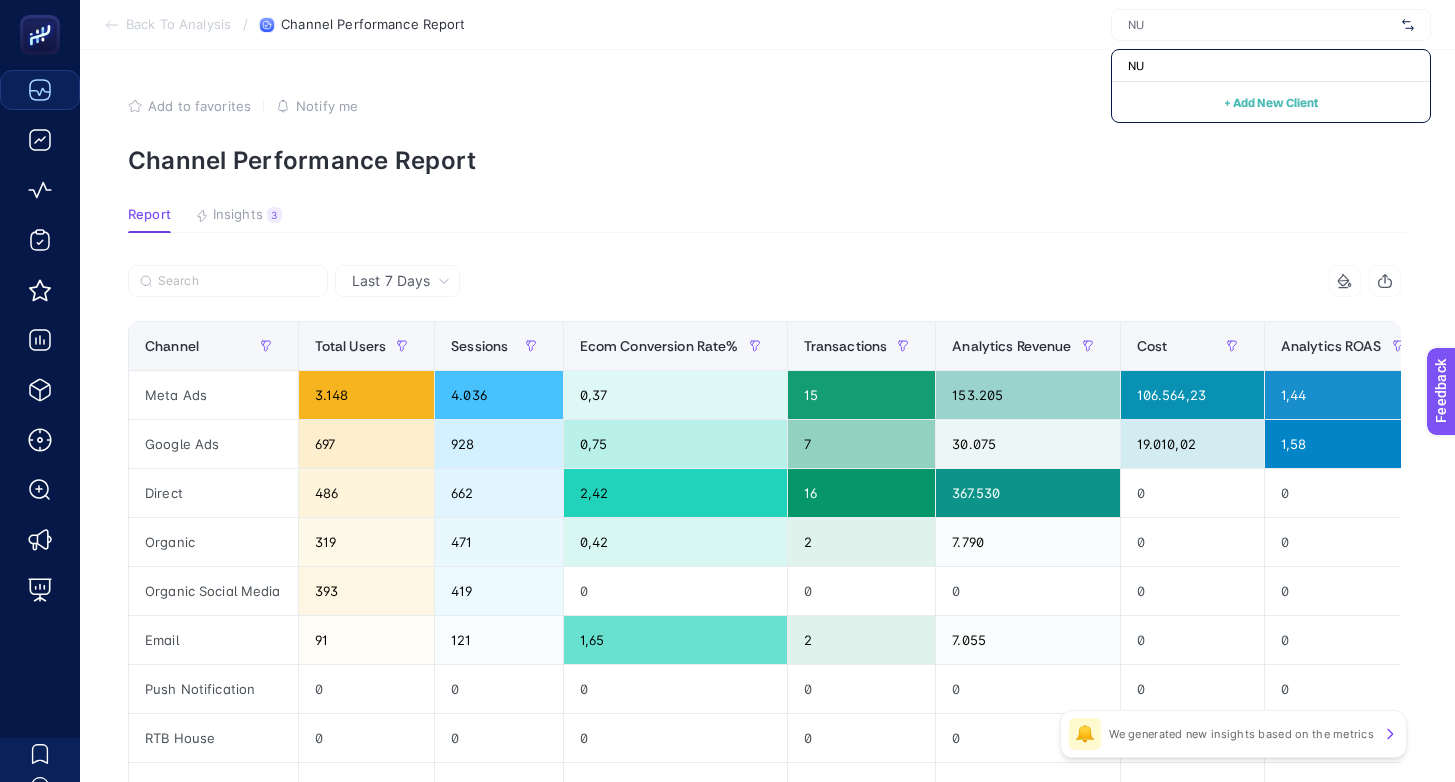 click at bounding box center [1261, 25] 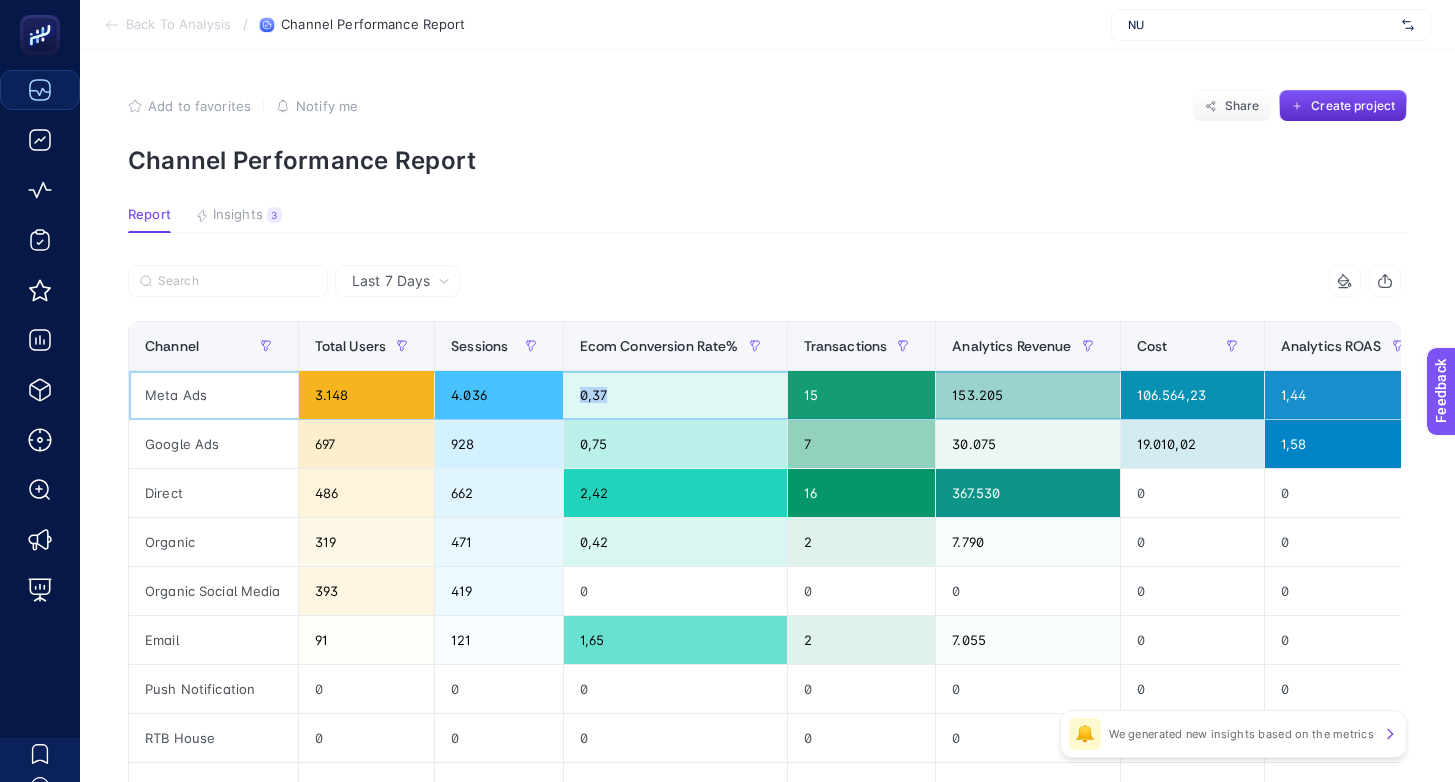 drag, startPoint x: 637, startPoint y: 392, endPoint x: 558, endPoint y: 392, distance: 79 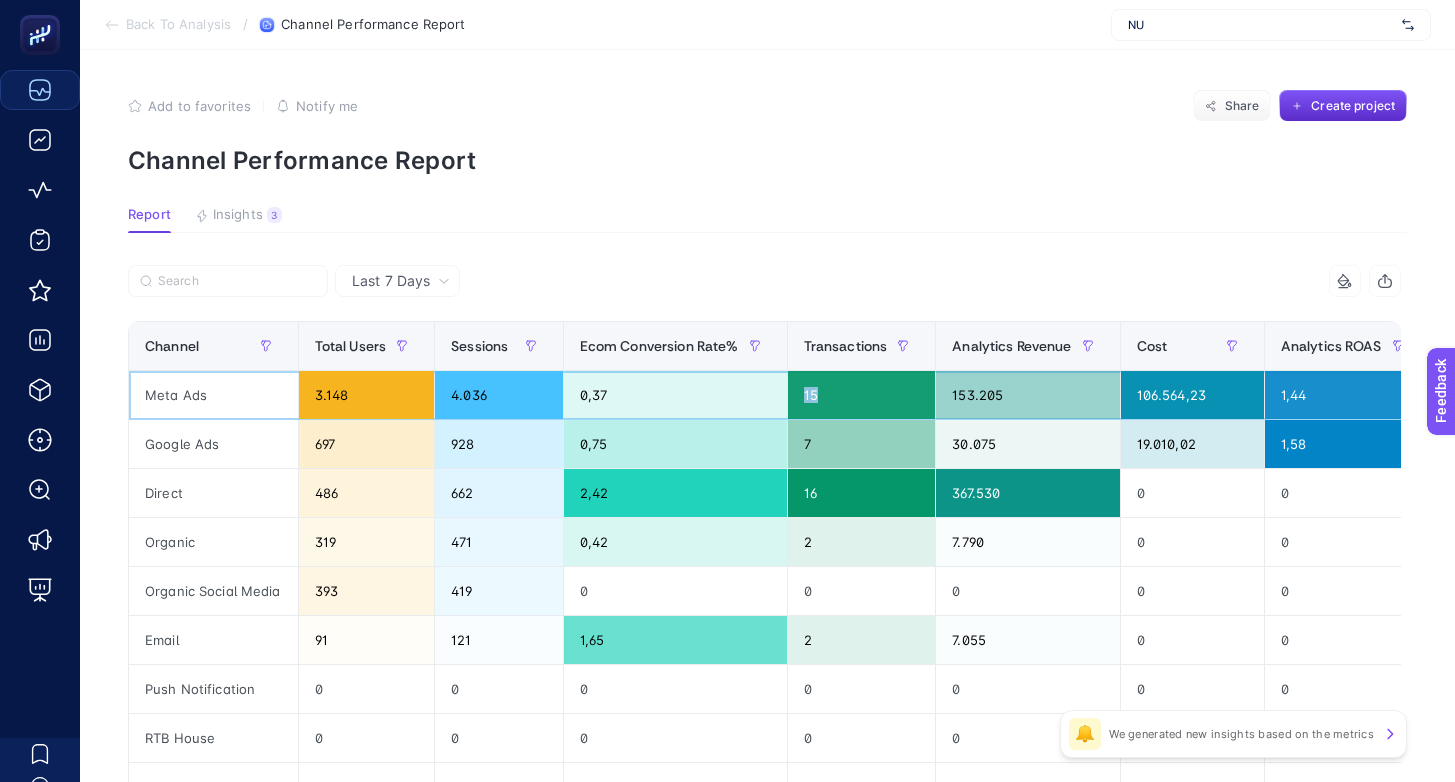 drag, startPoint x: 836, startPoint y: 393, endPoint x: 759, endPoint y: 402, distance: 77.52419 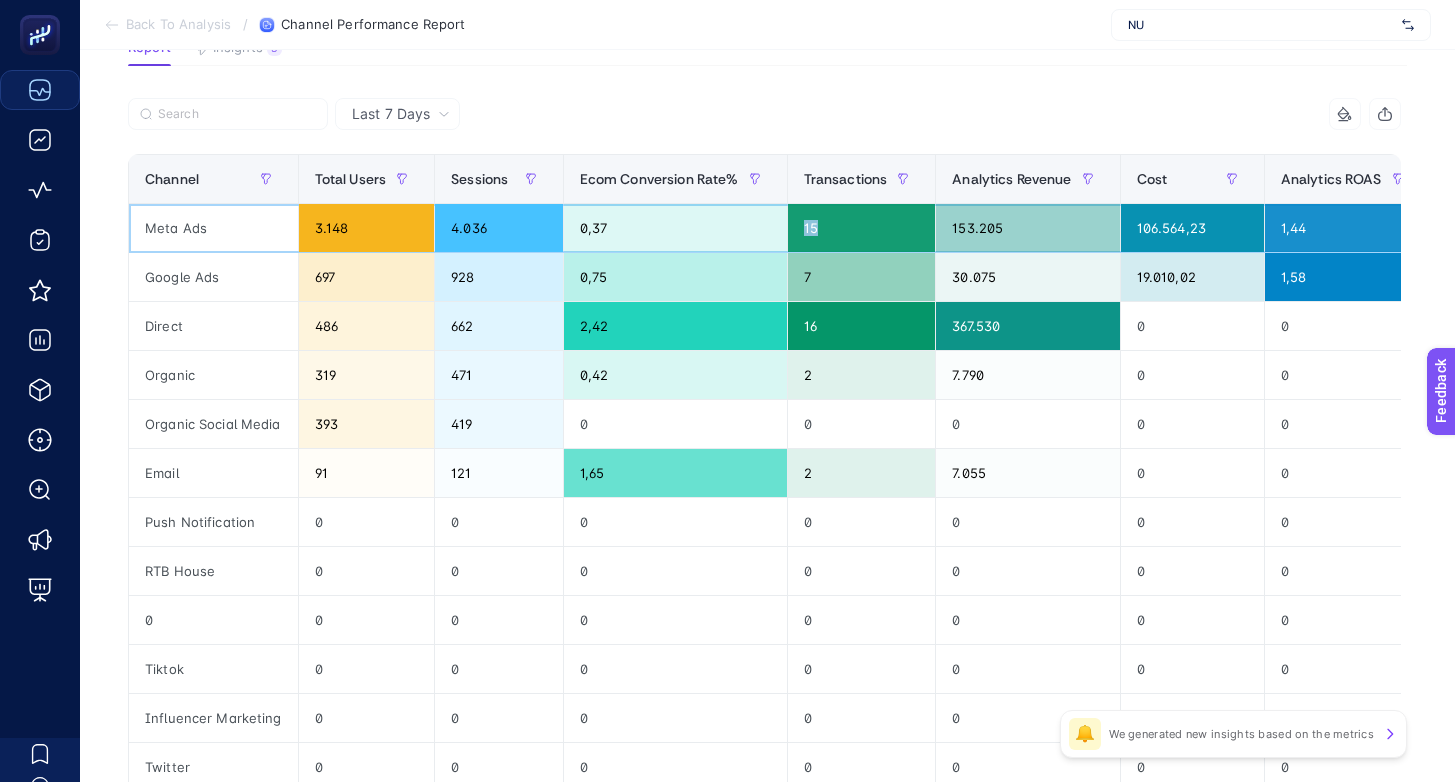 scroll, scrollTop: 168, scrollLeft: 0, axis: vertical 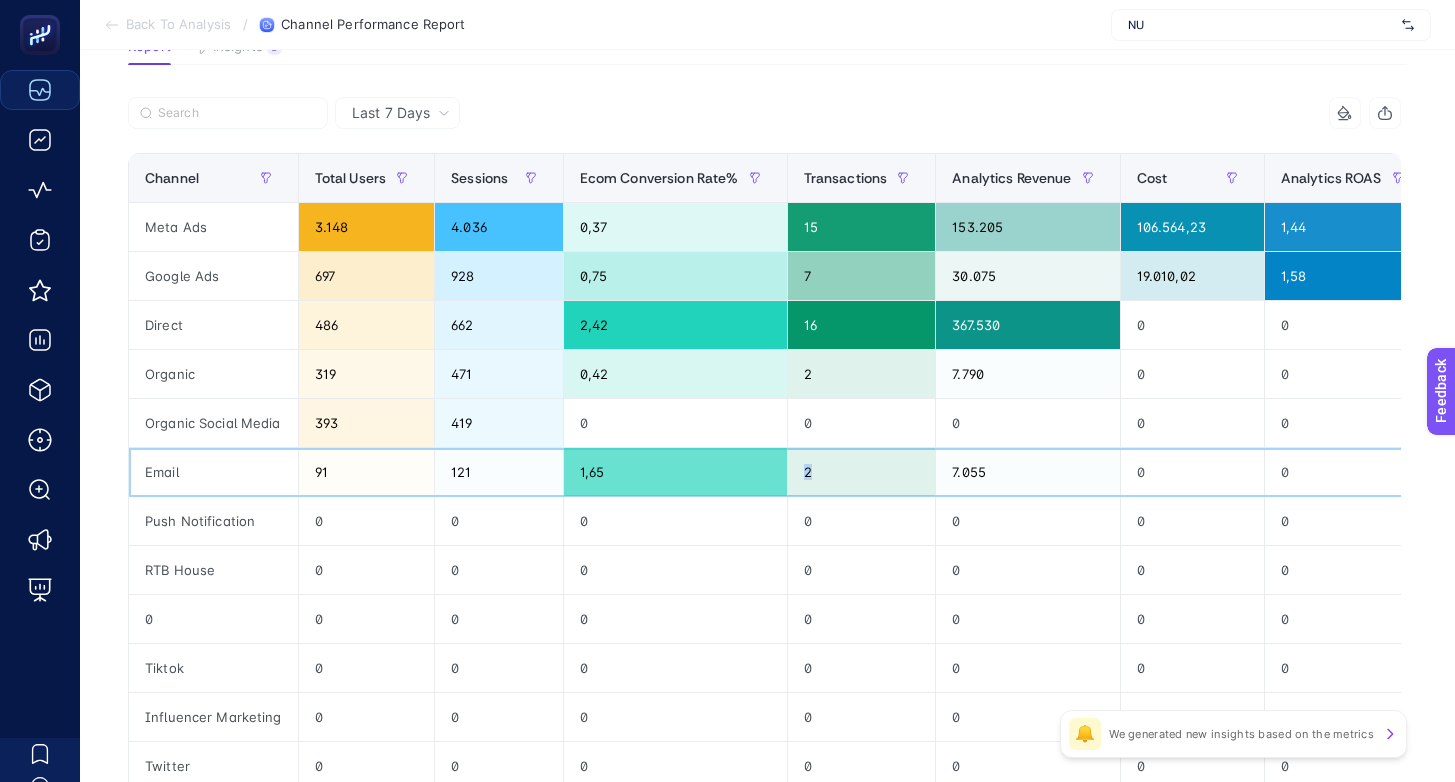 drag, startPoint x: 856, startPoint y: 470, endPoint x: 788, endPoint y: 471, distance: 68.007355 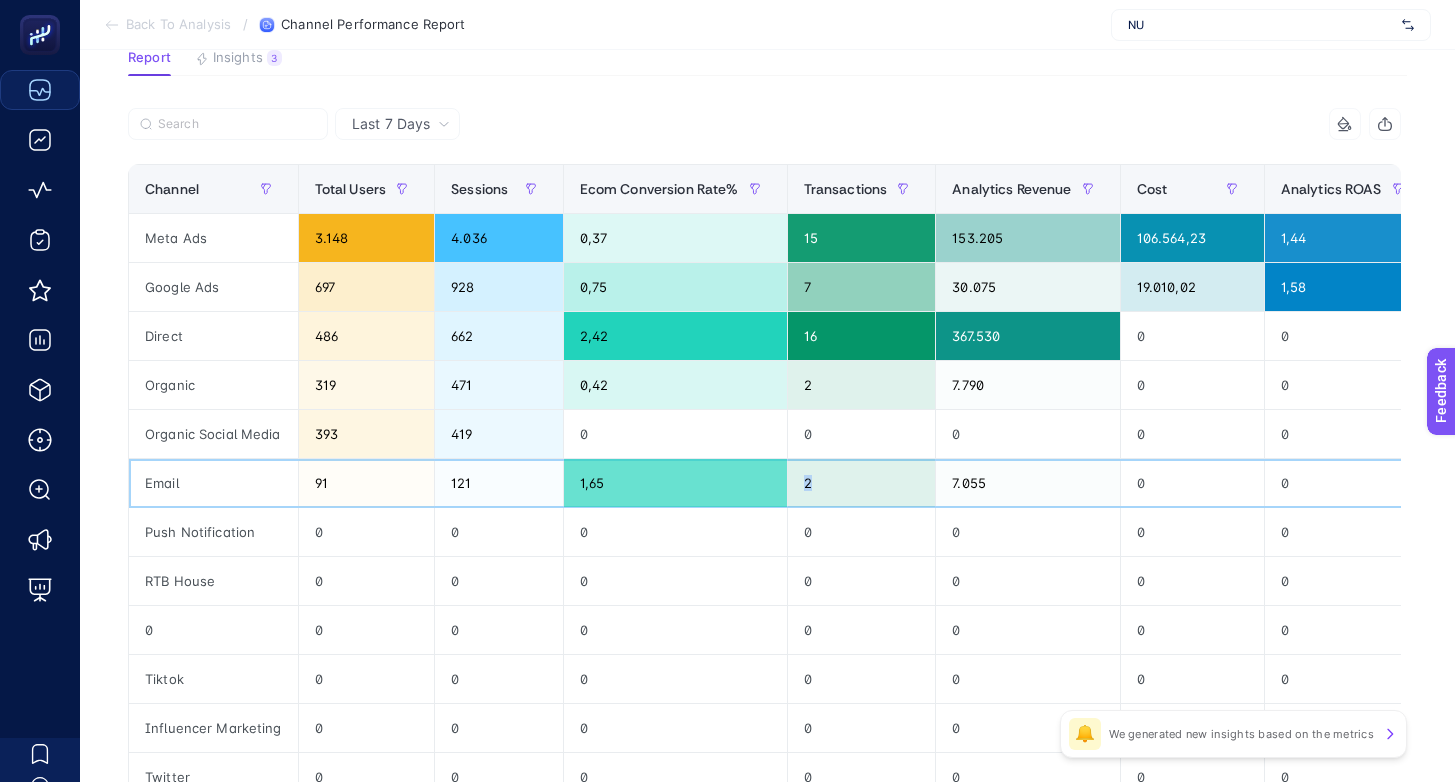 scroll, scrollTop: 145, scrollLeft: 0, axis: vertical 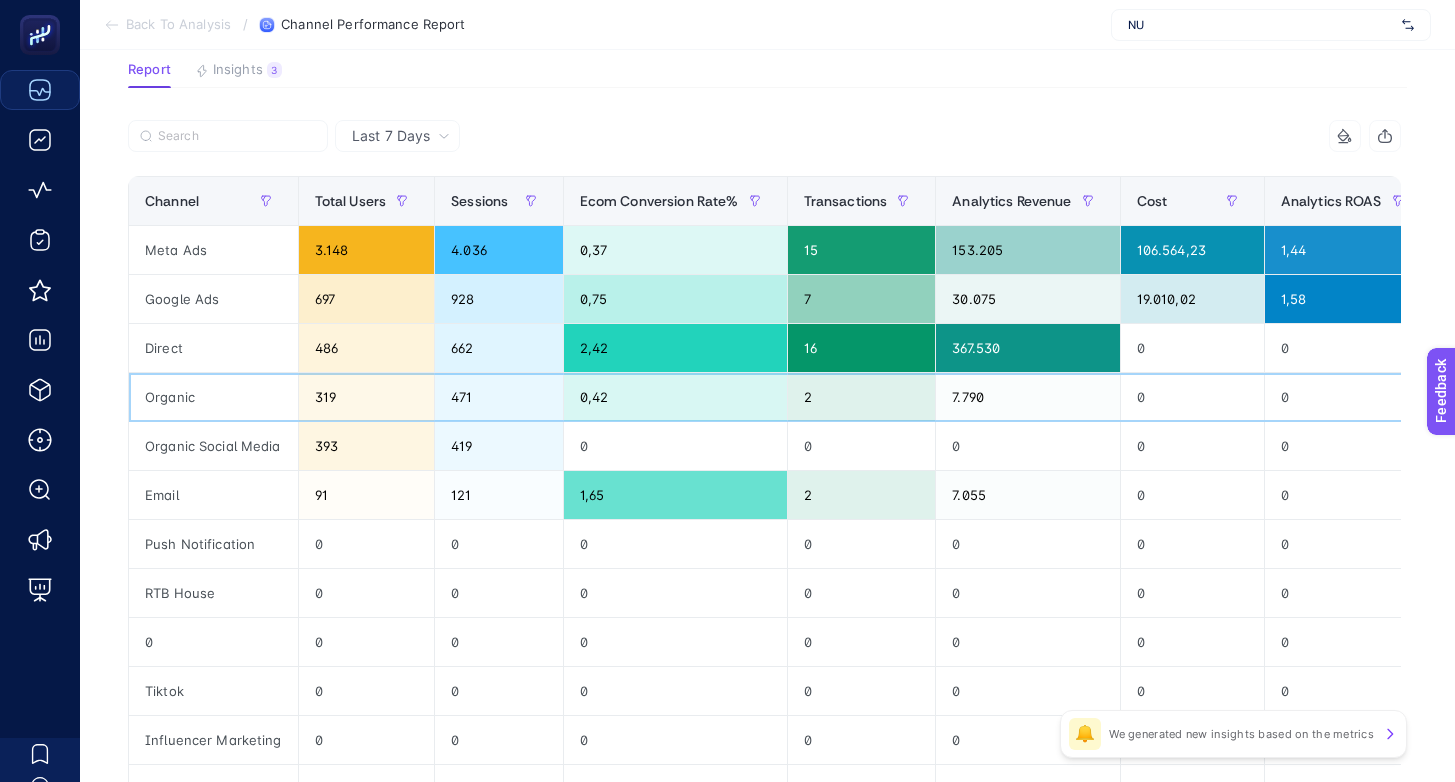 click on "7.790" 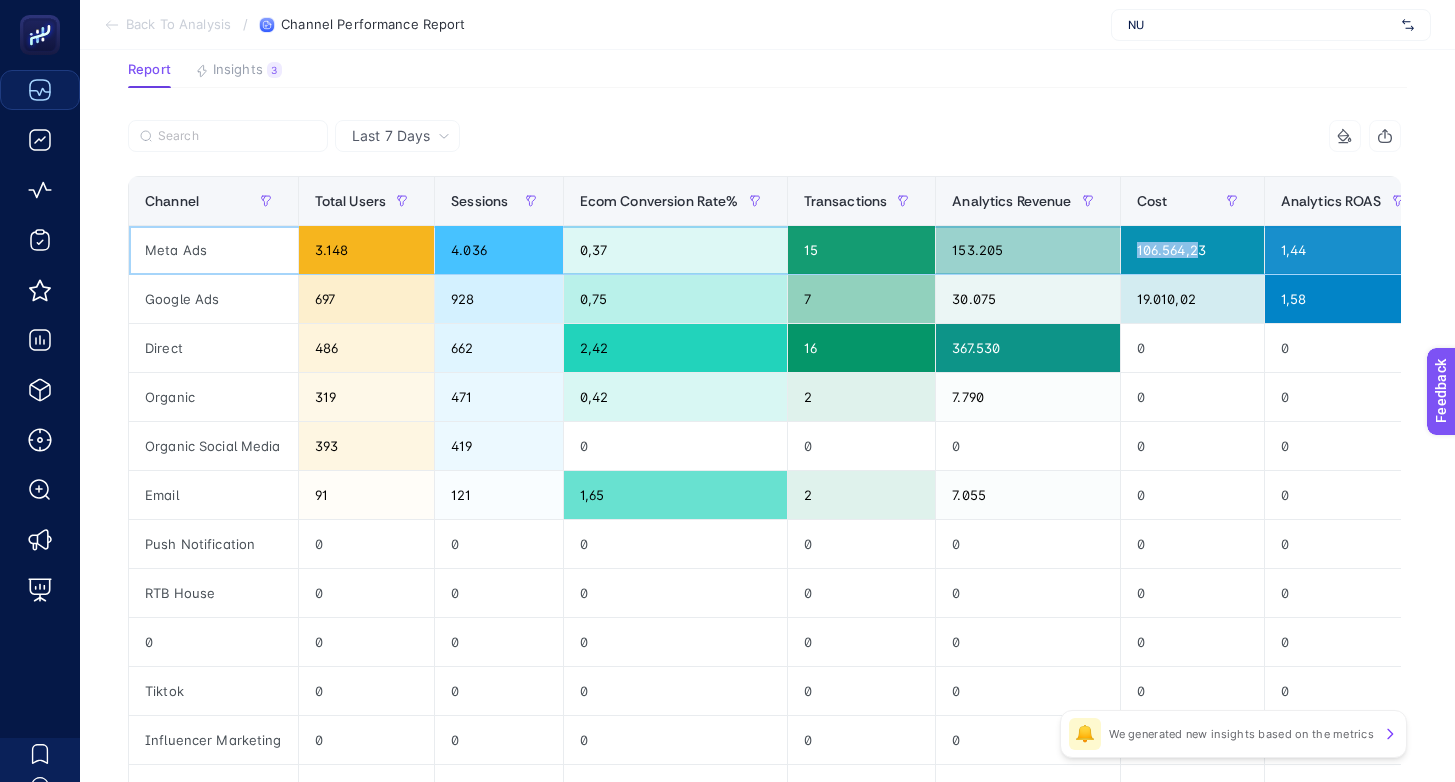drag, startPoint x: 1026, startPoint y: 251, endPoint x: 1206, endPoint y: 258, distance: 180.13606 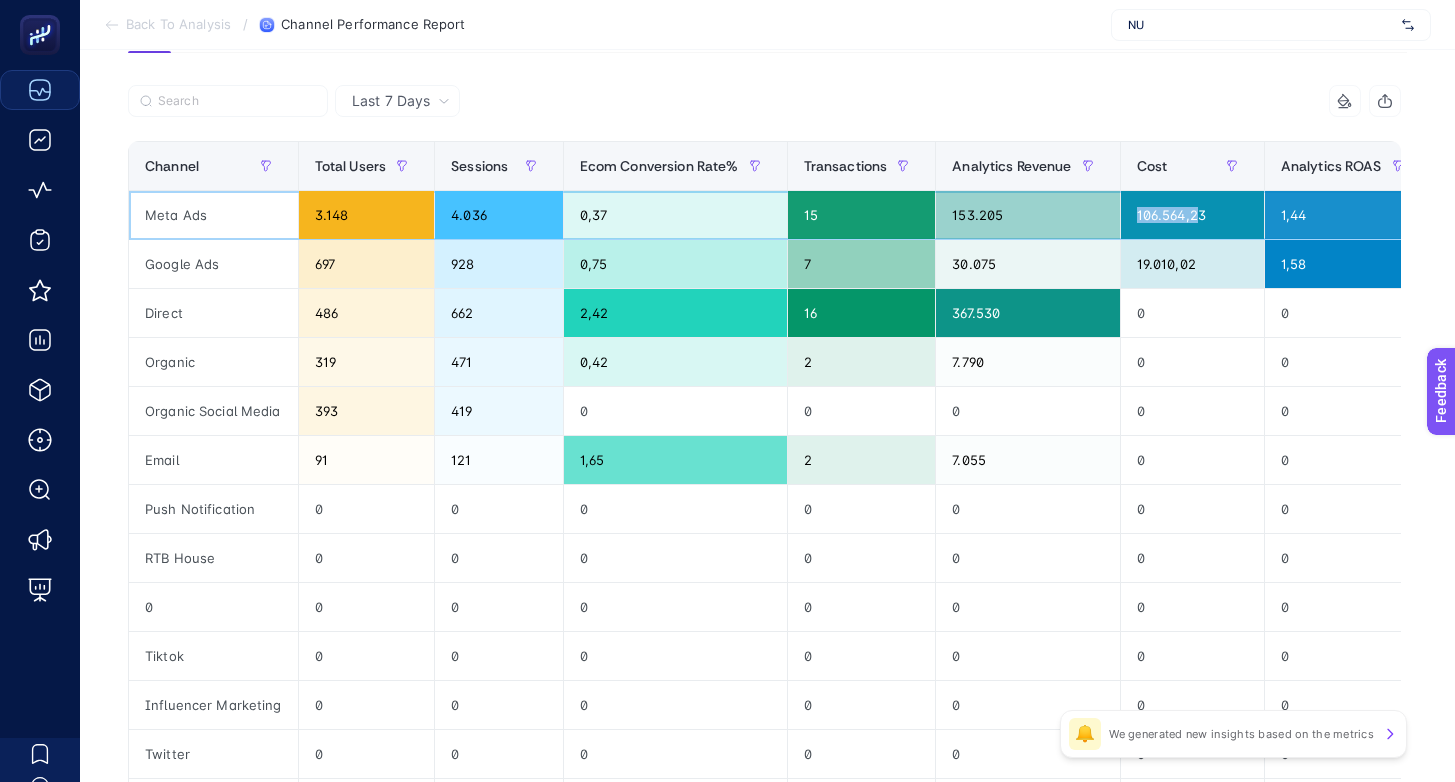 scroll, scrollTop: 0, scrollLeft: 0, axis: both 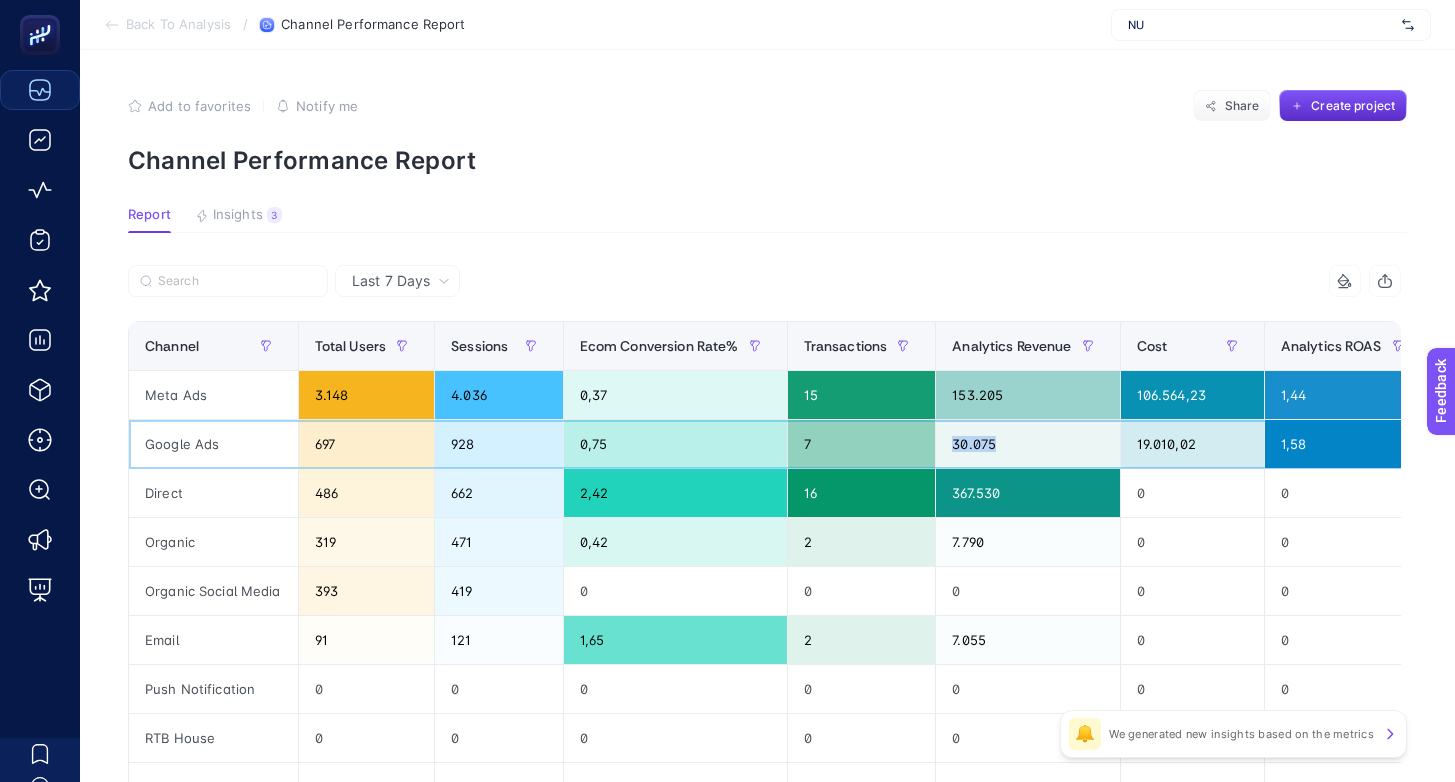 drag, startPoint x: 980, startPoint y: 440, endPoint x: 949, endPoint y: 440, distance: 31 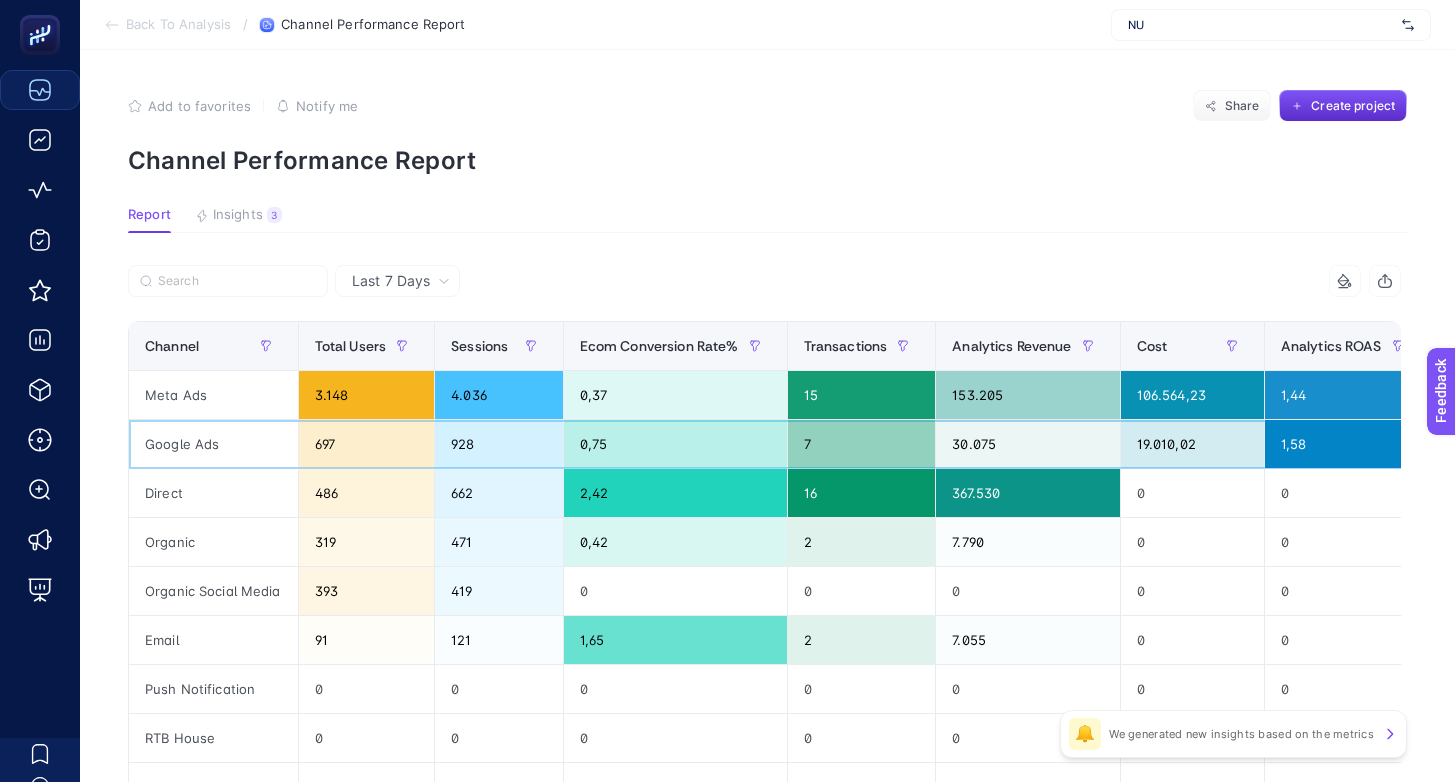 click on "7" 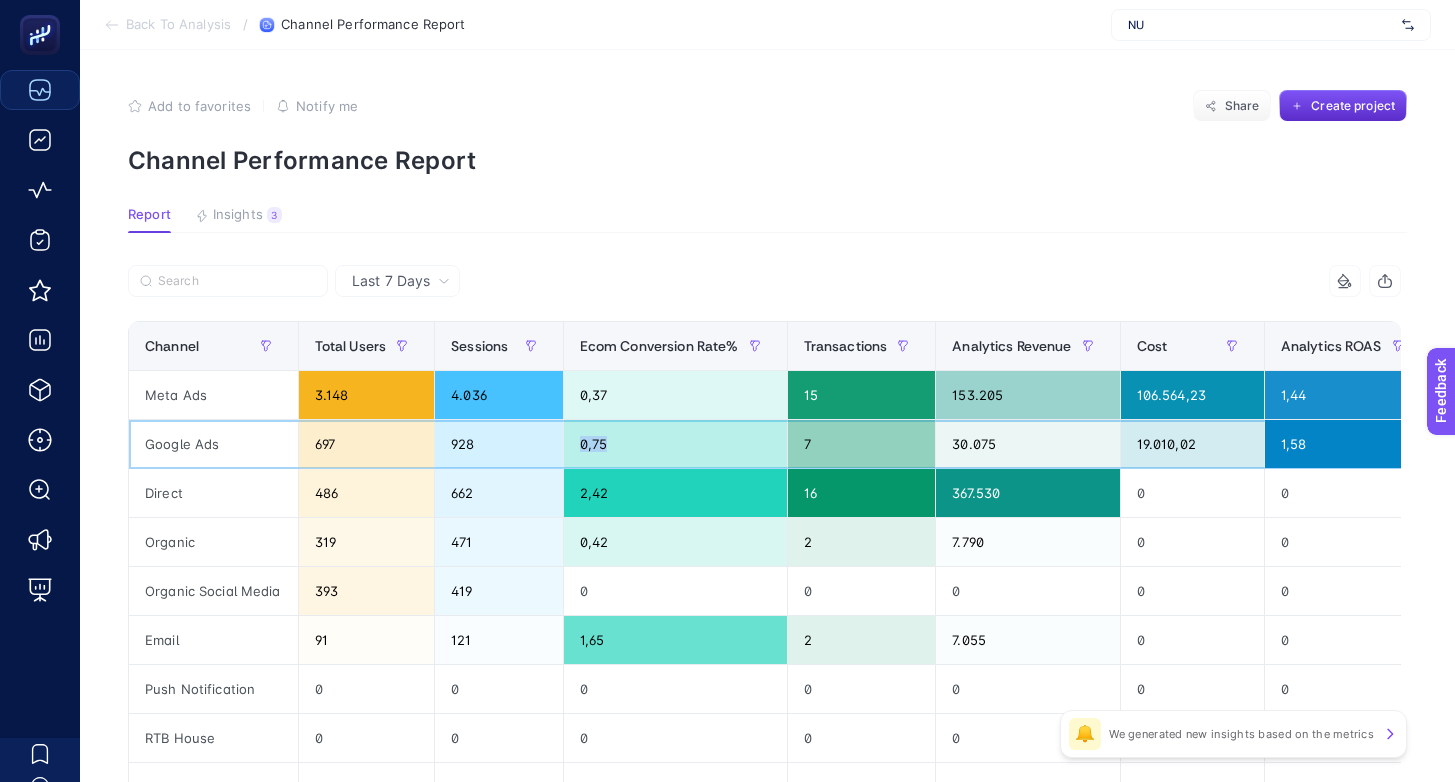 drag, startPoint x: 834, startPoint y: 433, endPoint x: 755, endPoint y: 436, distance: 79.05694 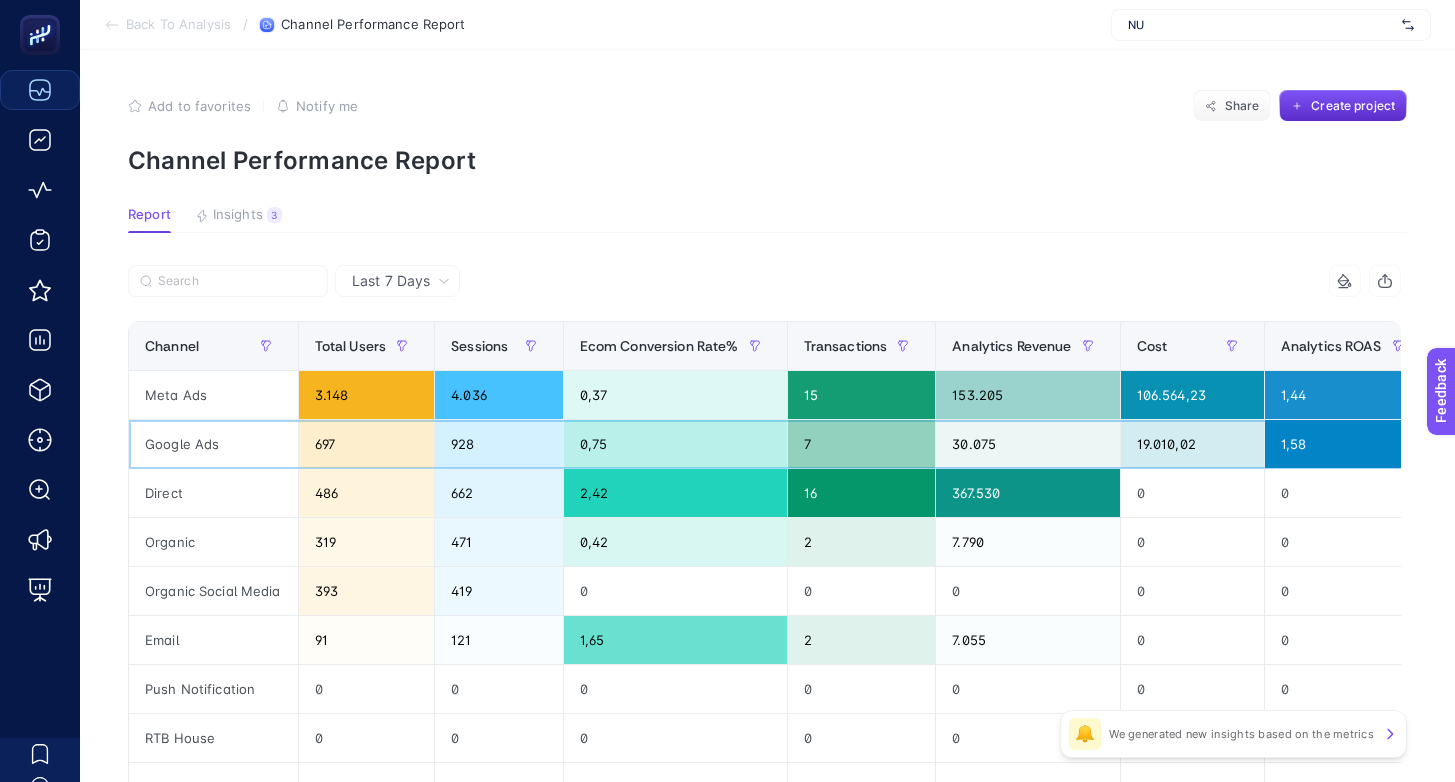 click on "19.010,02" 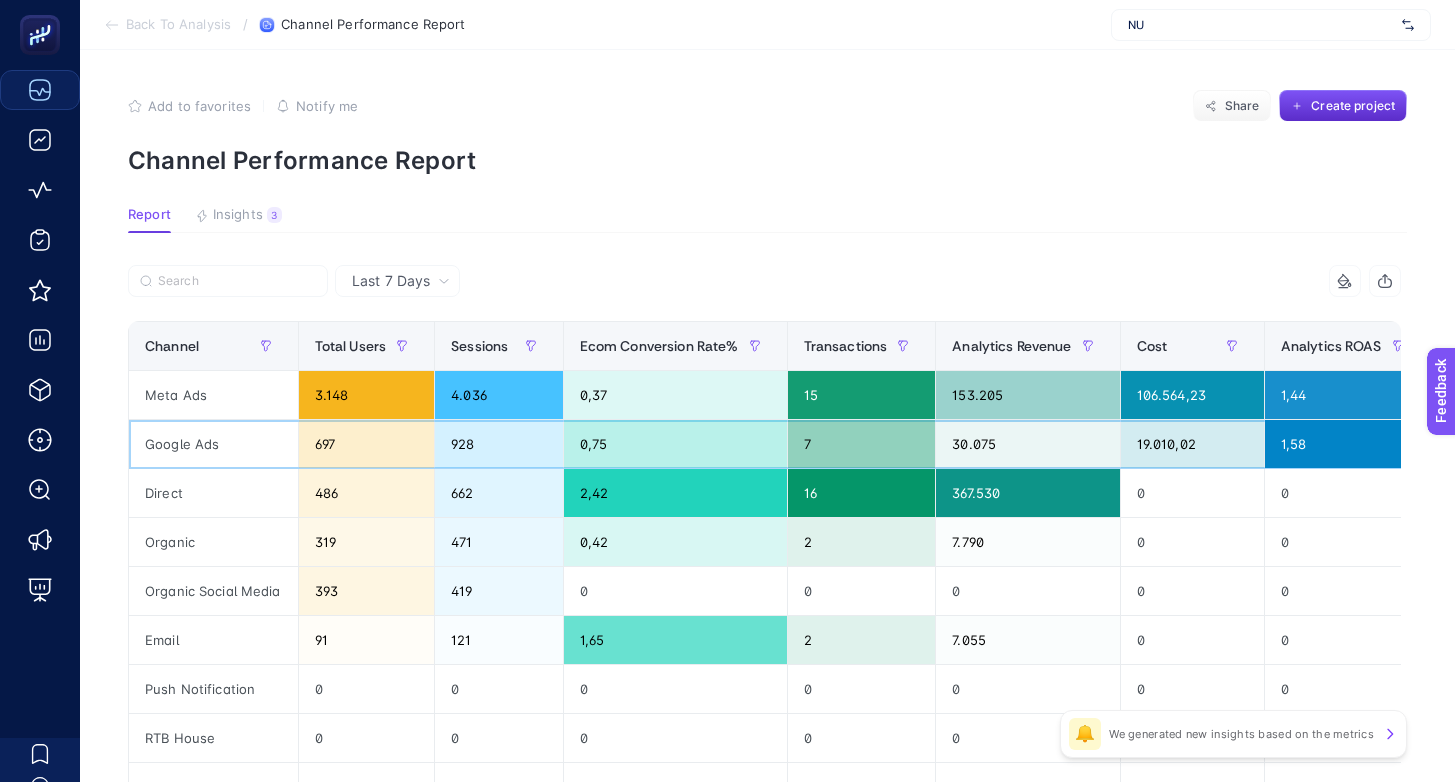 click on "30.075" 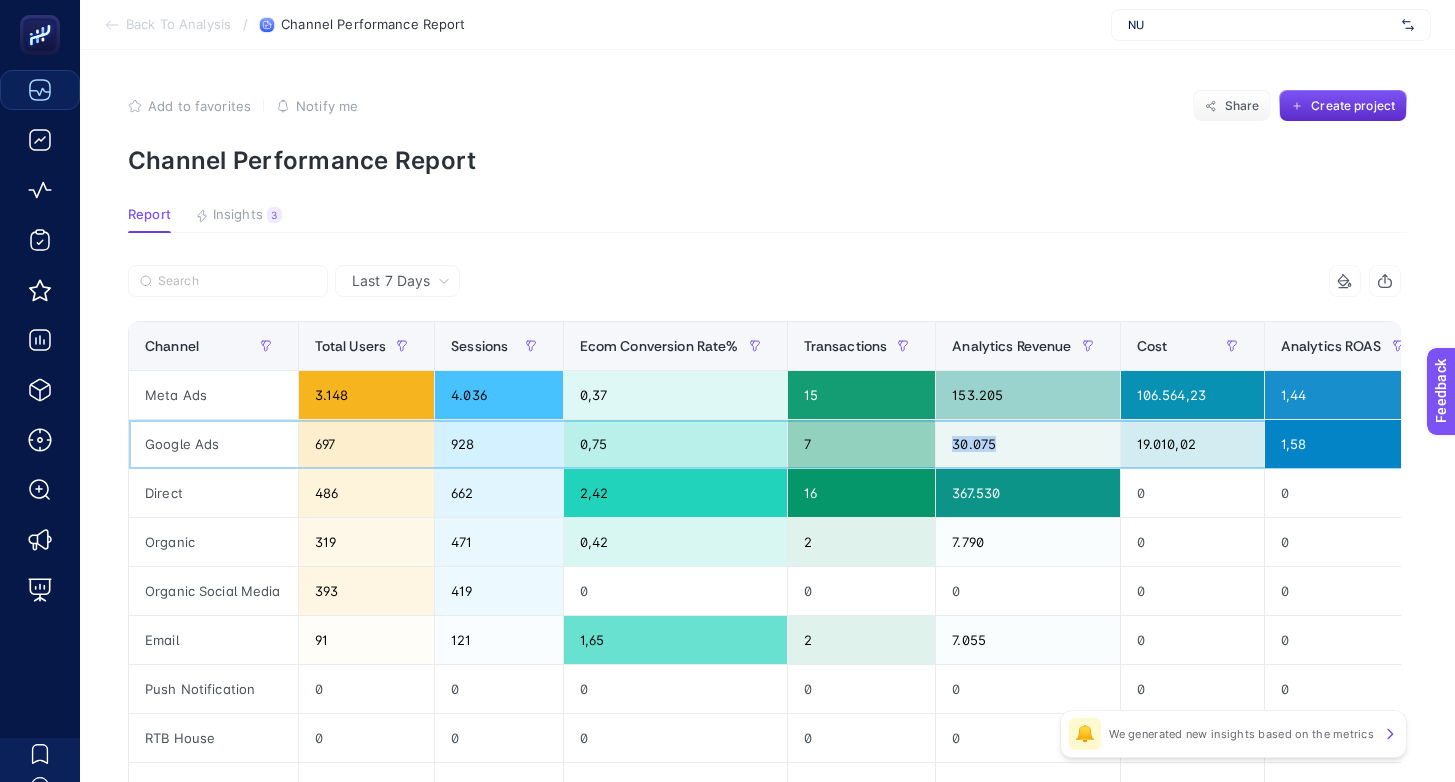 click on "30.075" 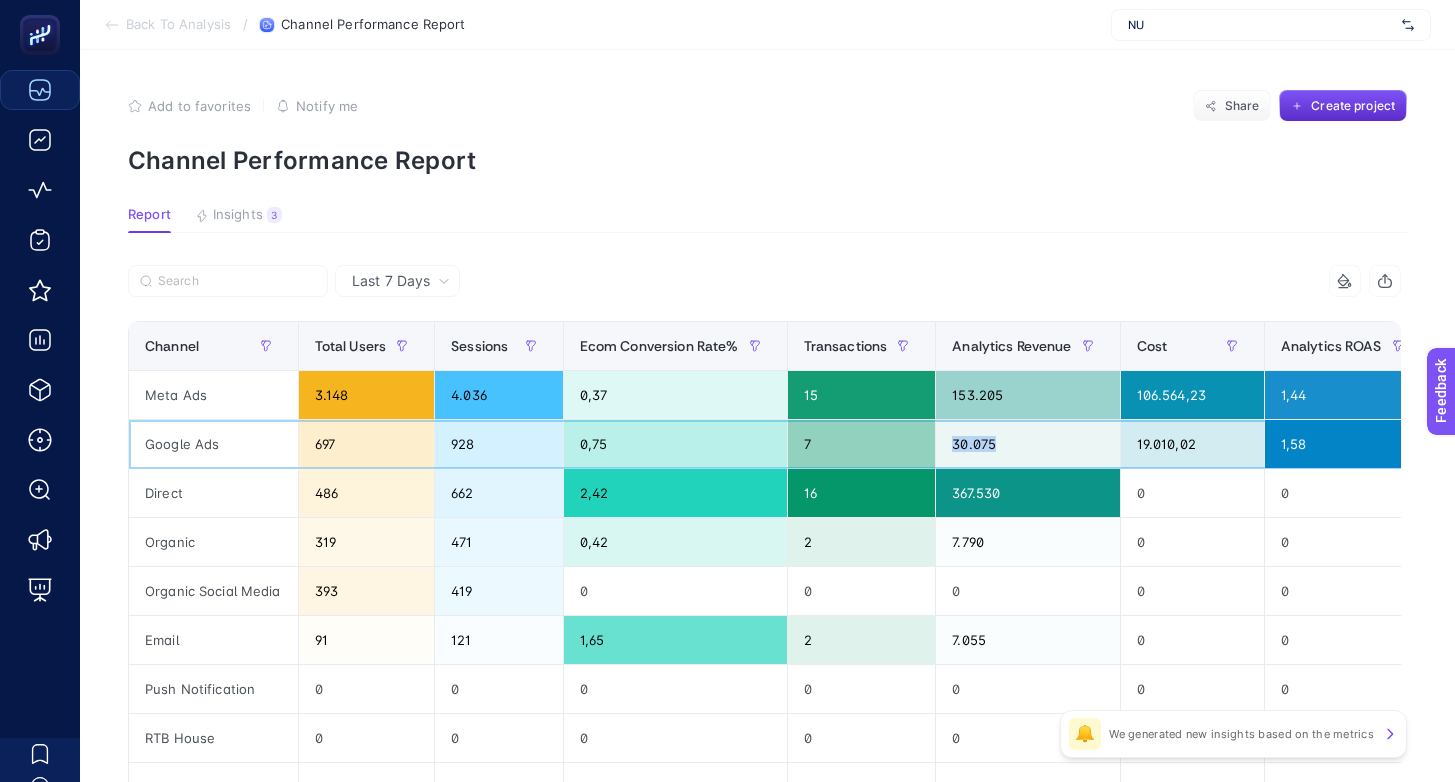 click on "30.075" 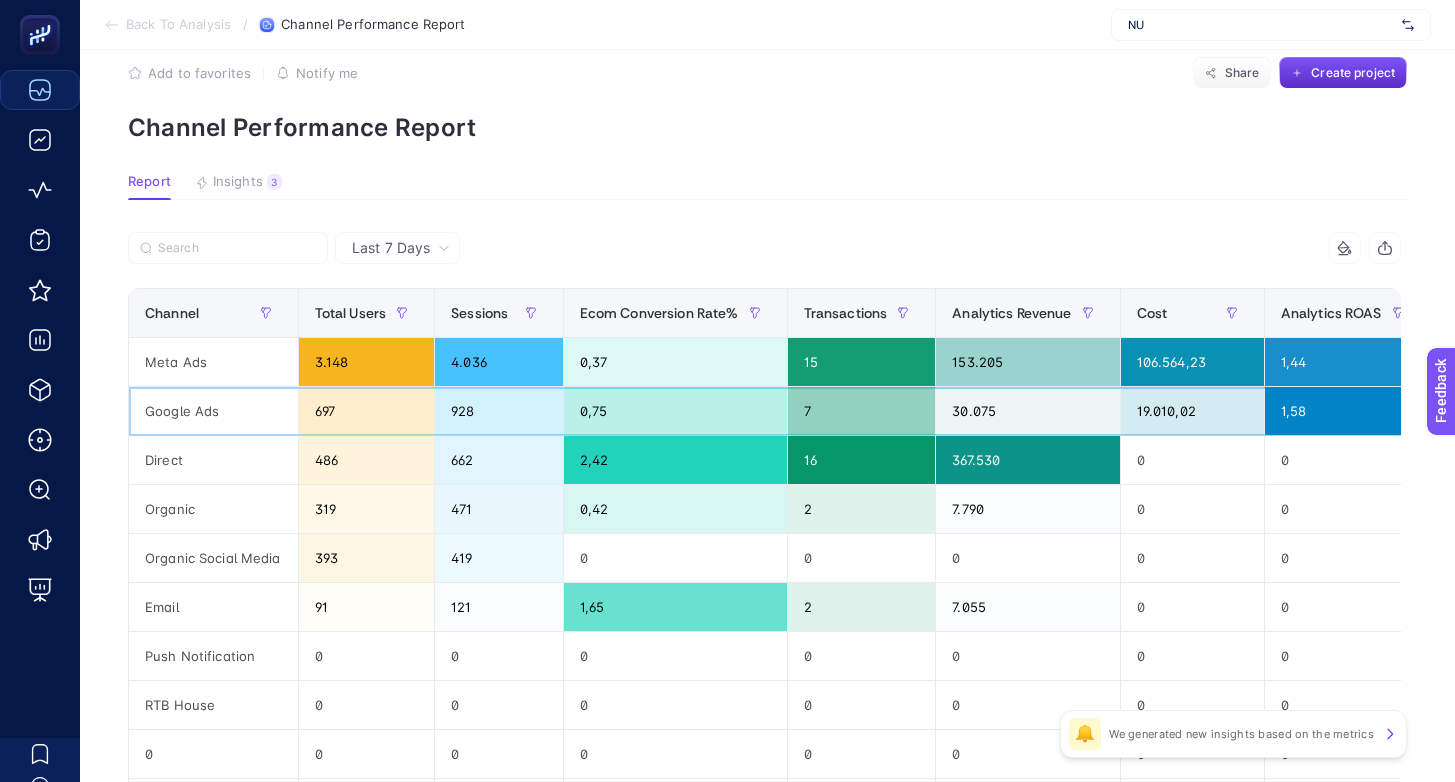 scroll, scrollTop: 34, scrollLeft: 0, axis: vertical 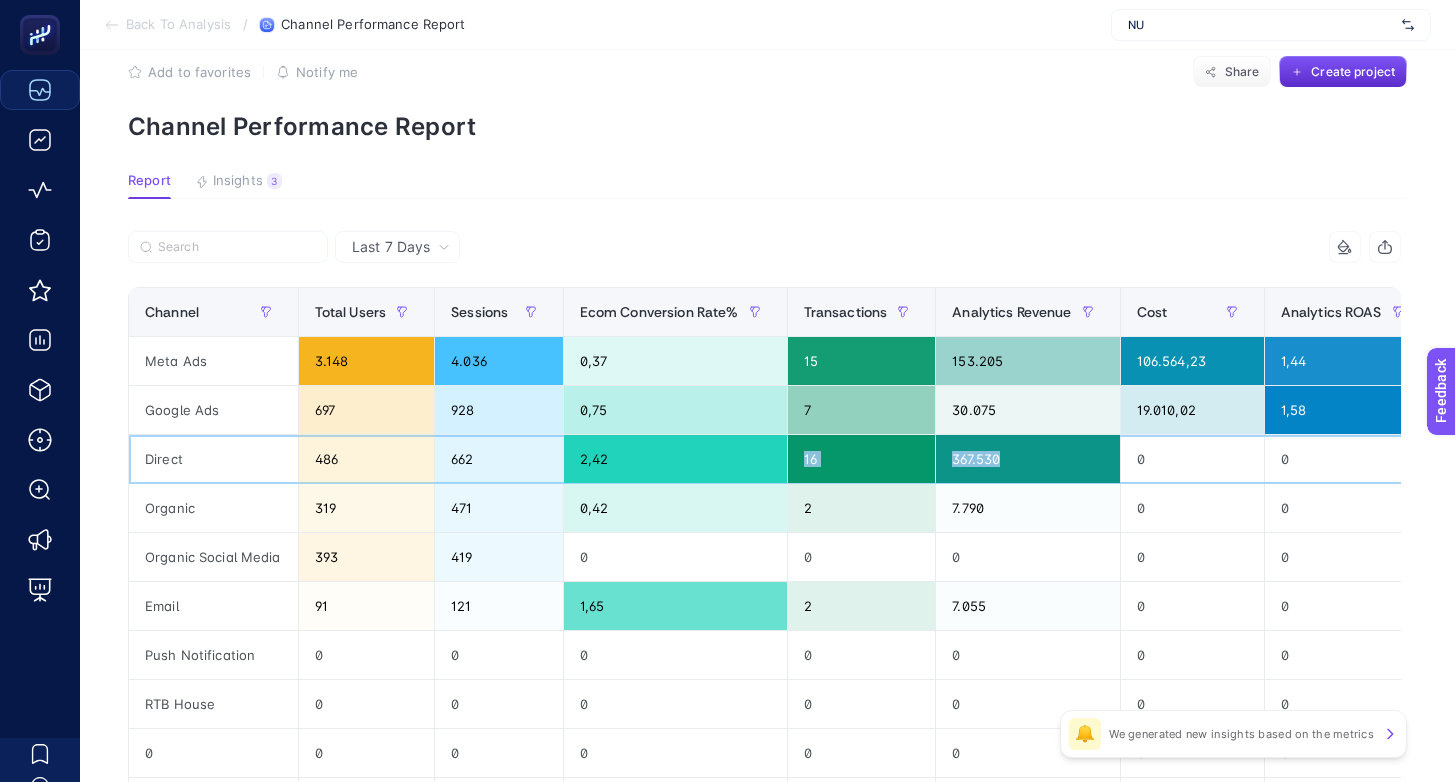 drag, startPoint x: 1020, startPoint y: 458, endPoint x: 594, endPoint y: 476, distance: 426.38013 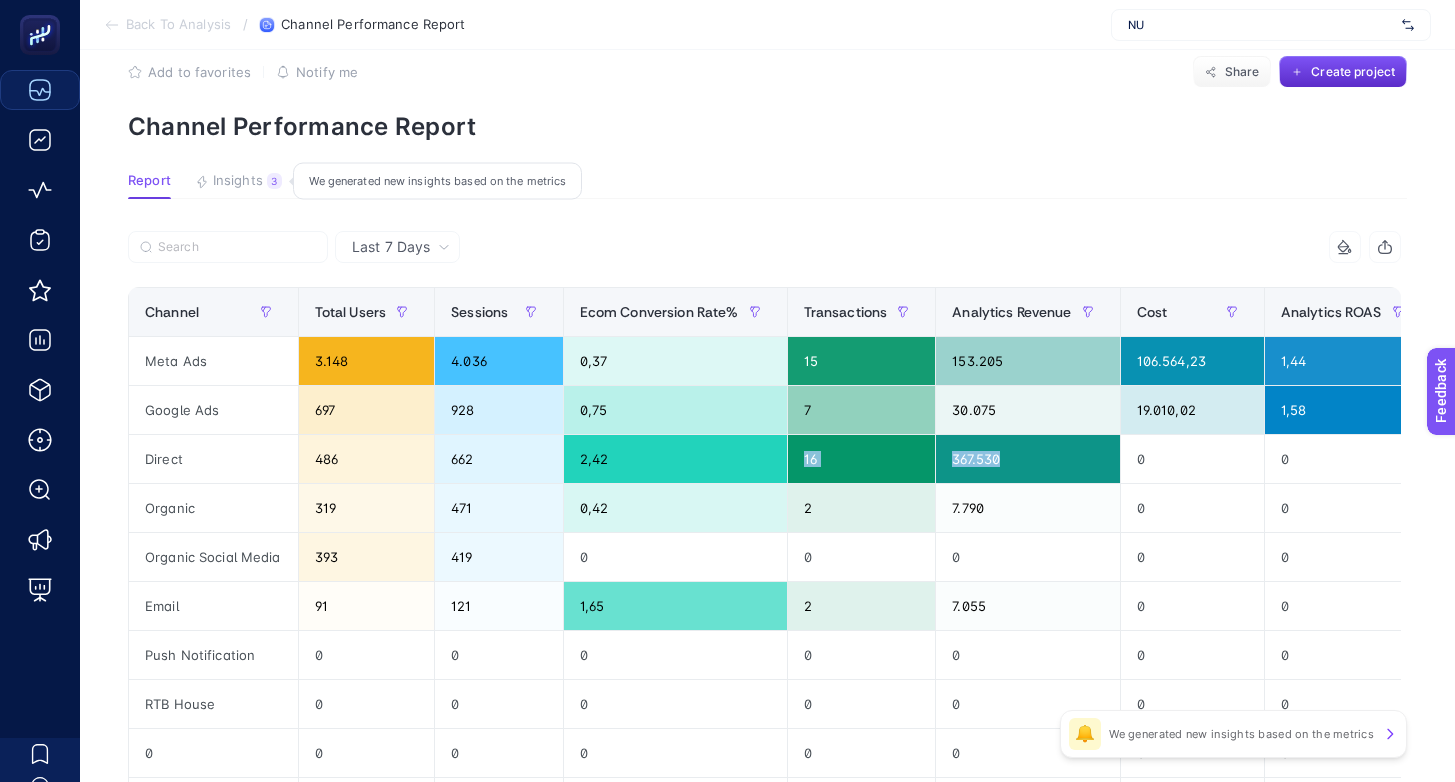 click on "Insights 3  We generated new insights based on the metrics" 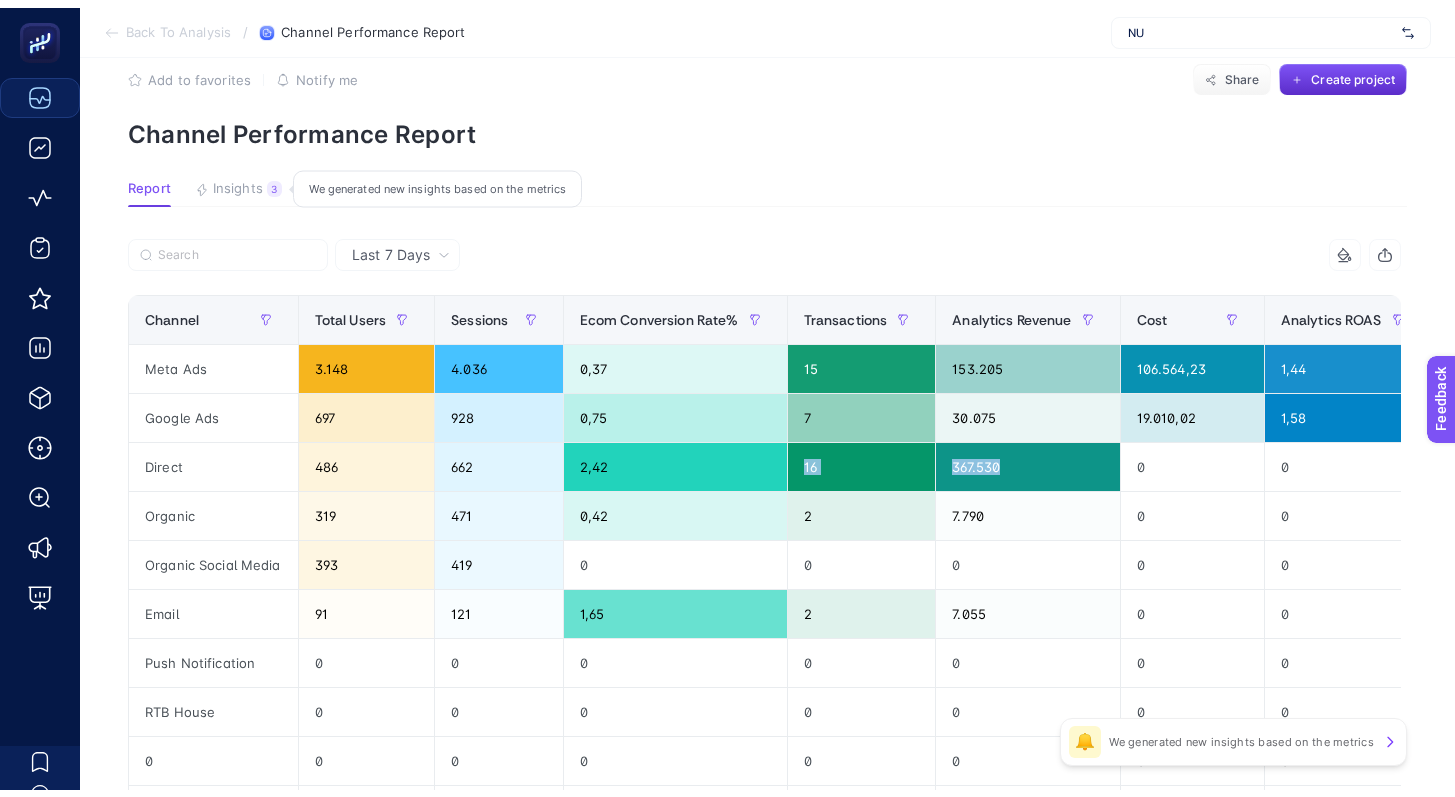 scroll, scrollTop: 8, scrollLeft: 0, axis: vertical 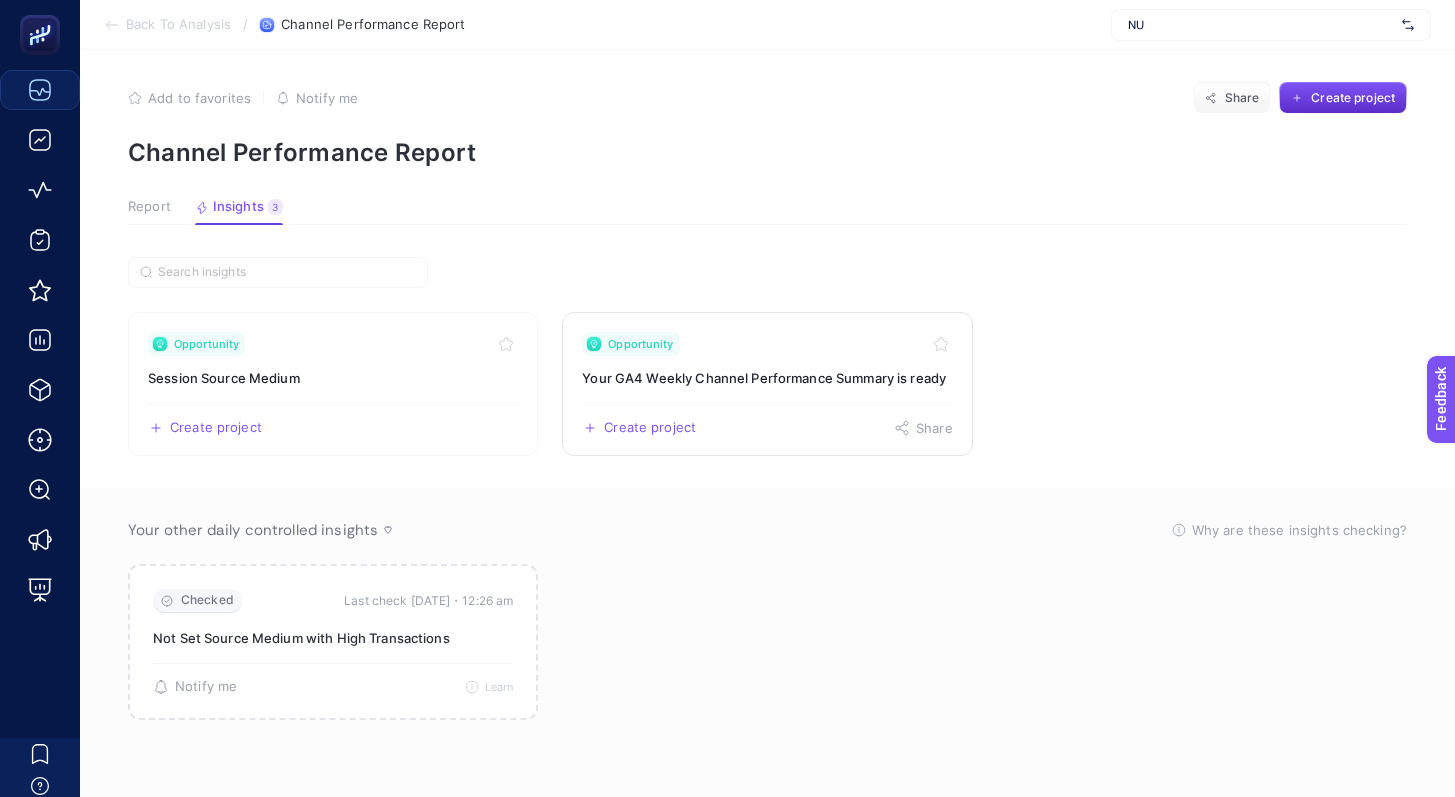 click on "Opportunity Your GA4 Weekly Channel Performance Summary is ready  Create project   Share" 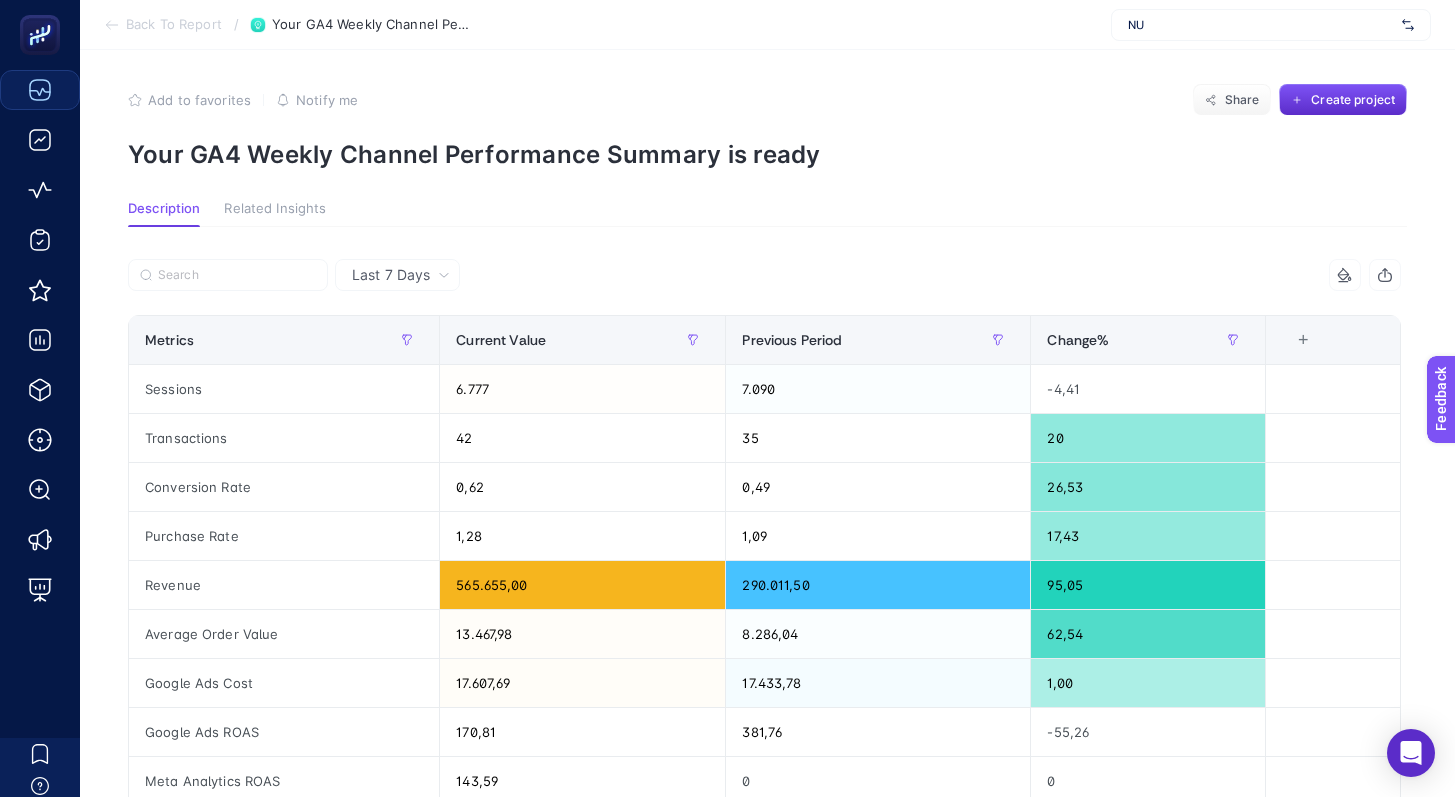 scroll, scrollTop: 6, scrollLeft: 0, axis: vertical 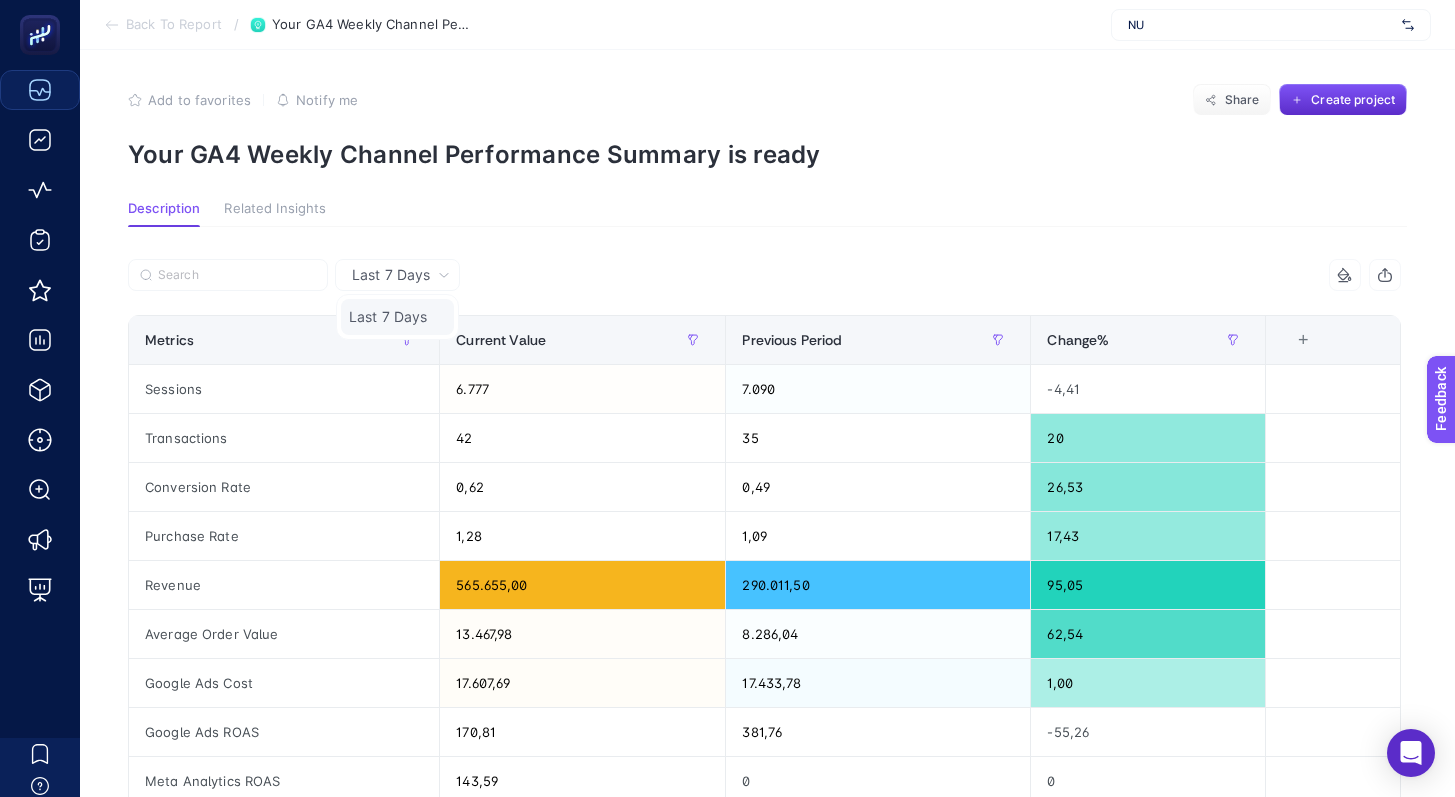 click on "Last 7 Days" 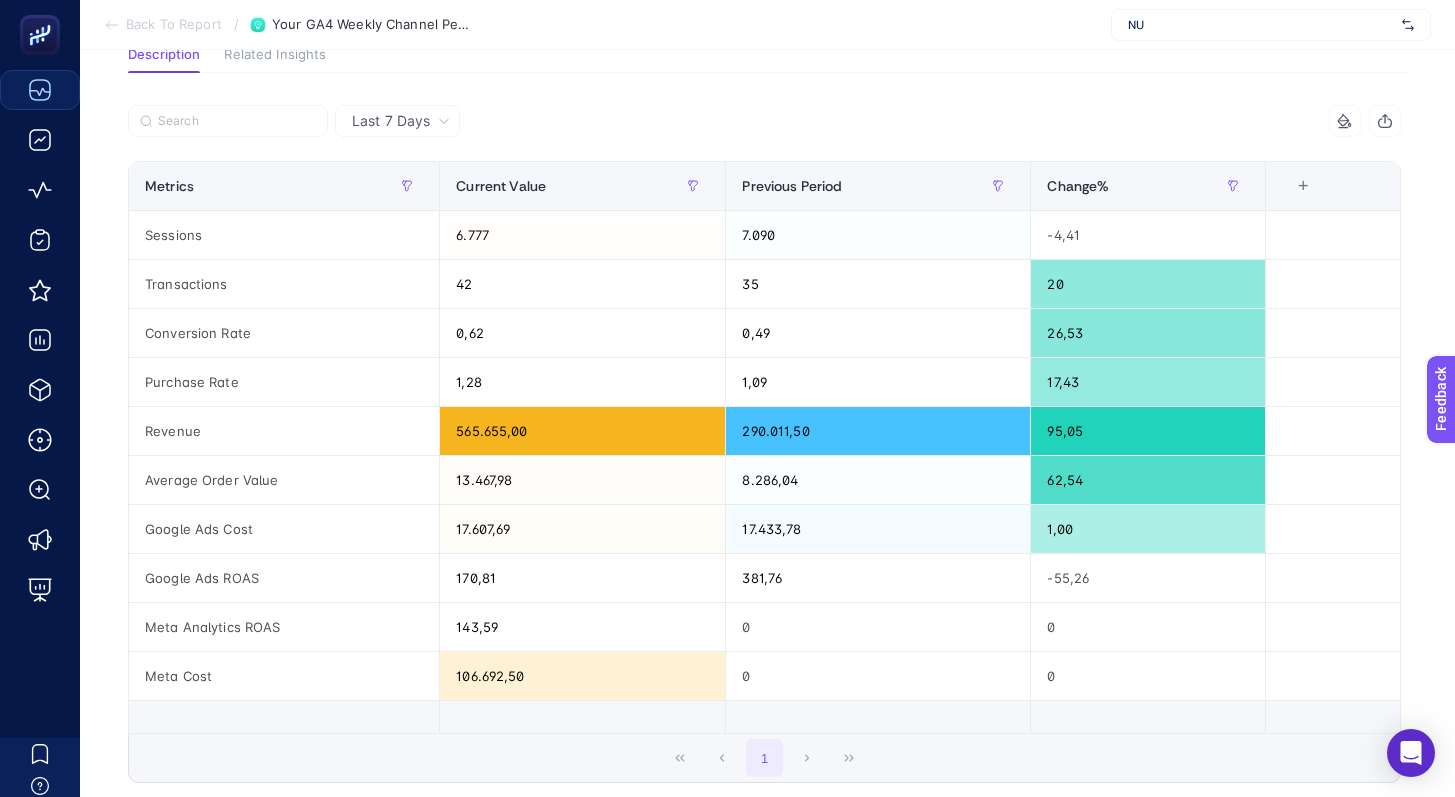 scroll, scrollTop: 160, scrollLeft: 0, axis: vertical 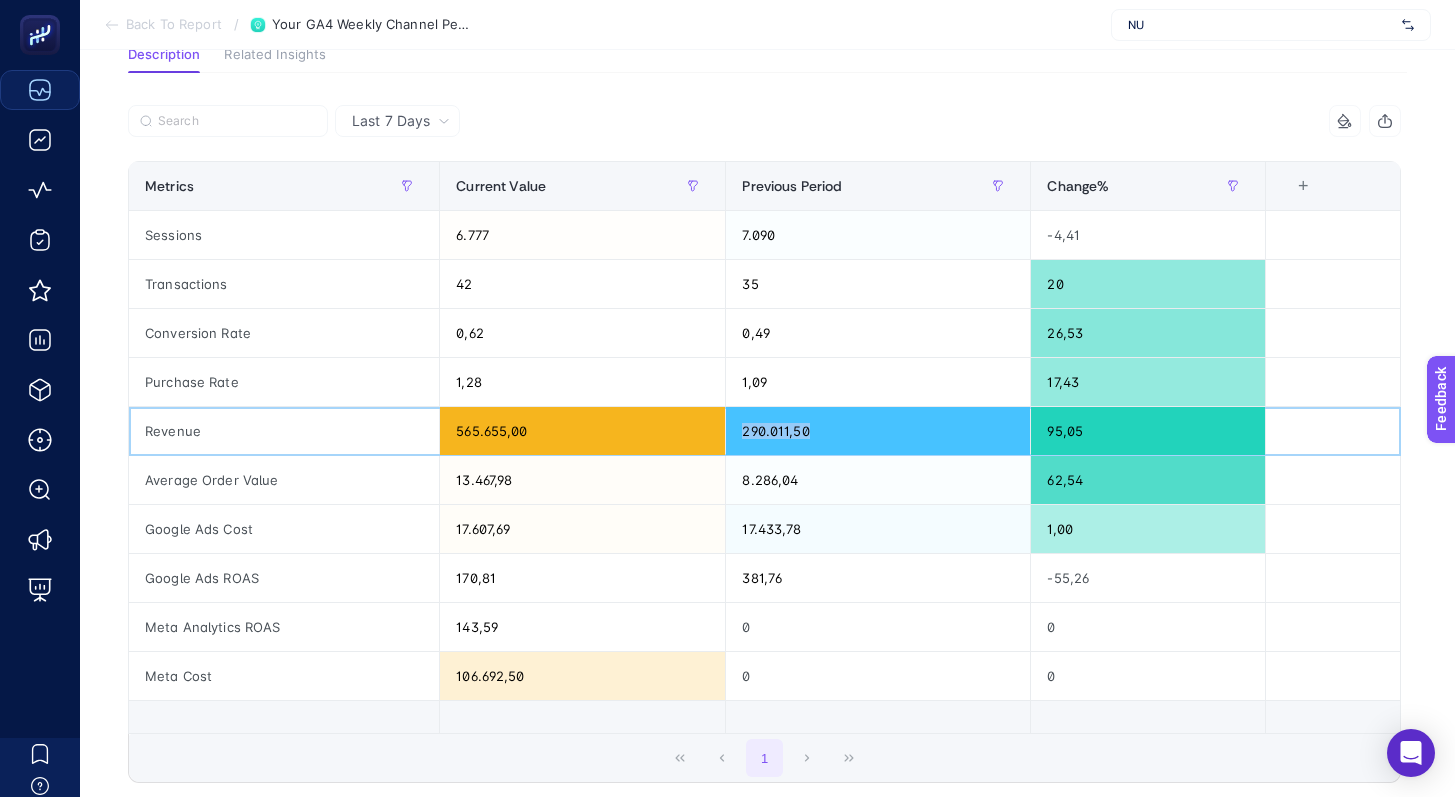 drag, startPoint x: 762, startPoint y: 428, endPoint x: 594, endPoint y: 429, distance: 168.00298 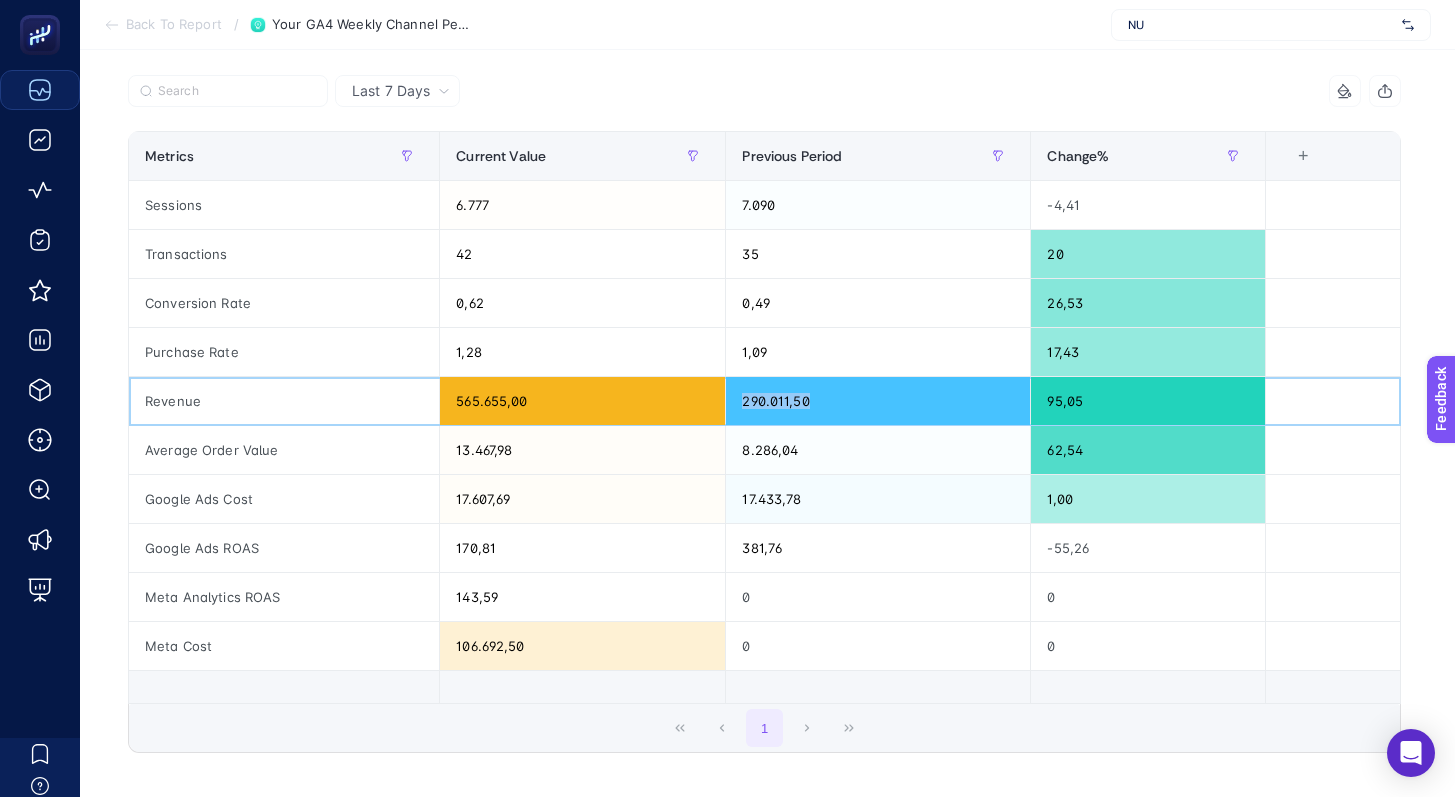 scroll, scrollTop: 226, scrollLeft: 0, axis: vertical 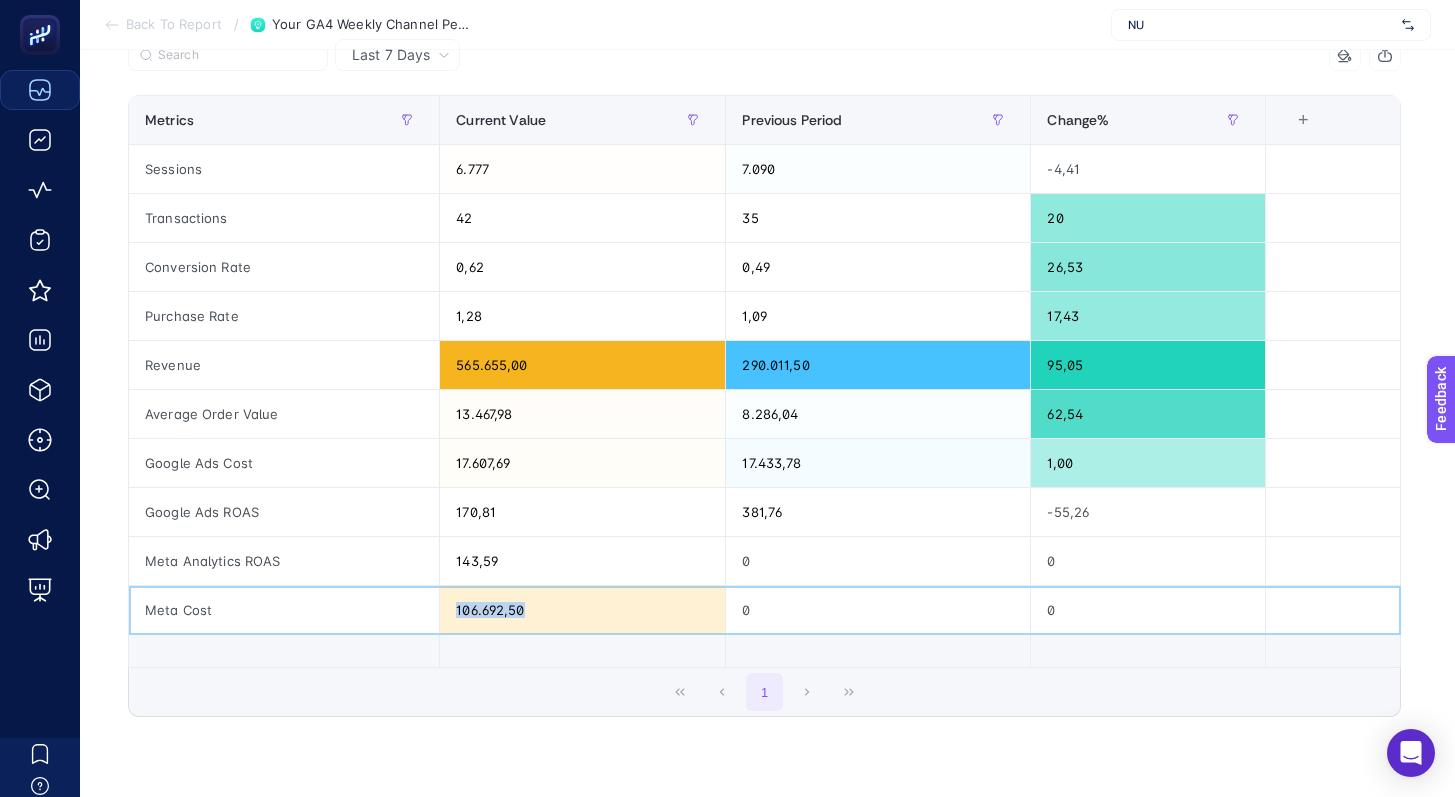 drag, startPoint x: 539, startPoint y: 608, endPoint x: 454, endPoint y: 610, distance: 85.02353 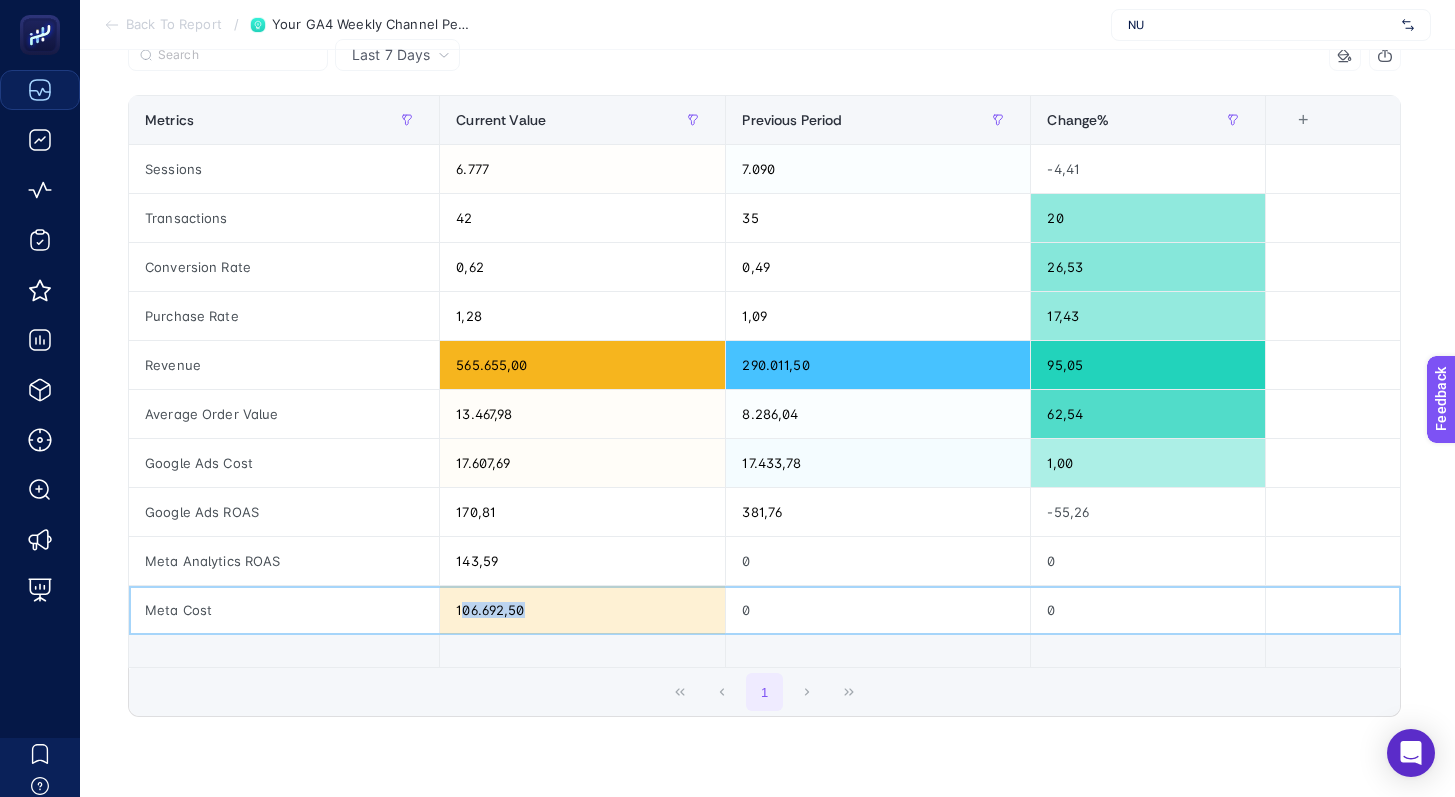 drag, startPoint x: 567, startPoint y: 620, endPoint x: 462, endPoint y: 613, distance: 105.23308 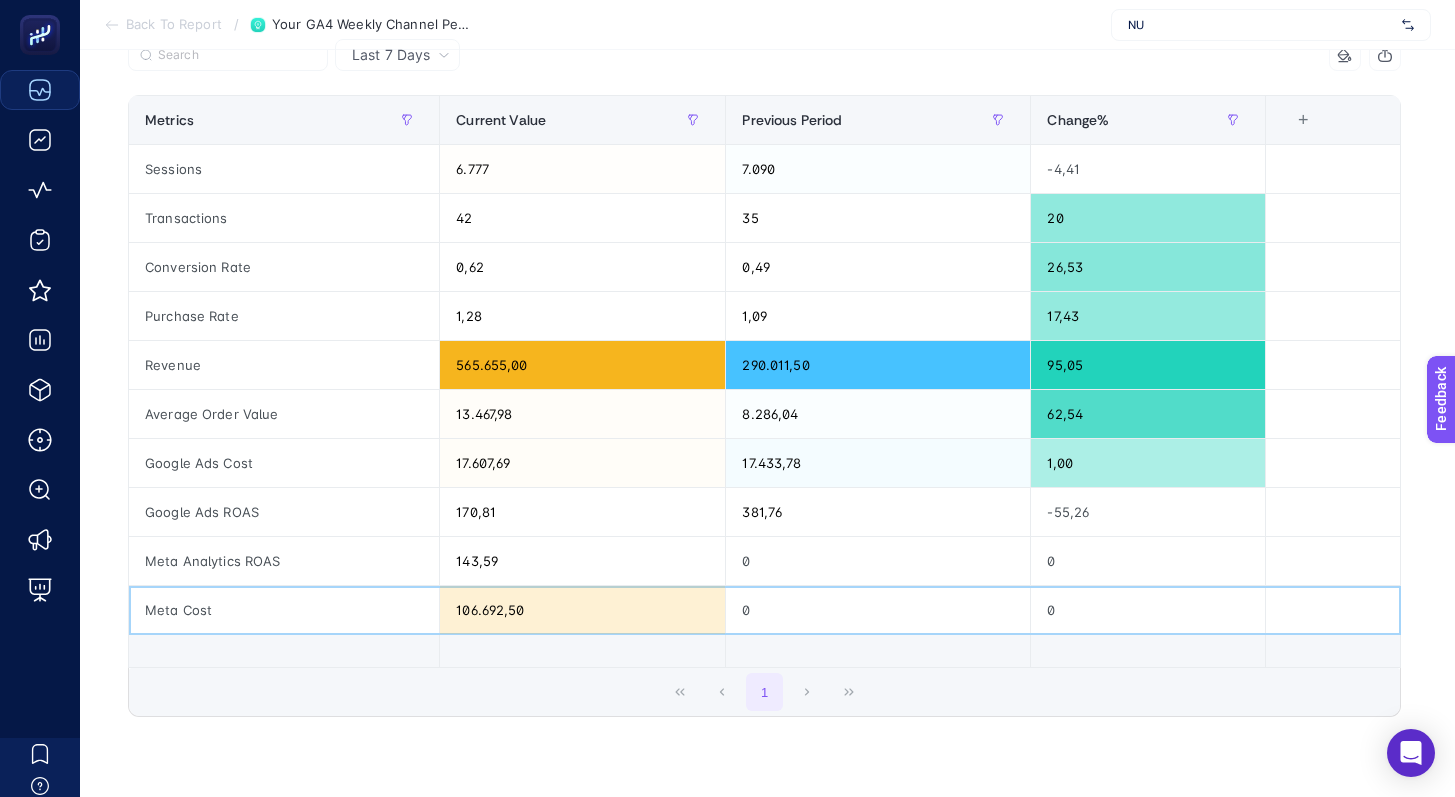 click on "106.692,50" 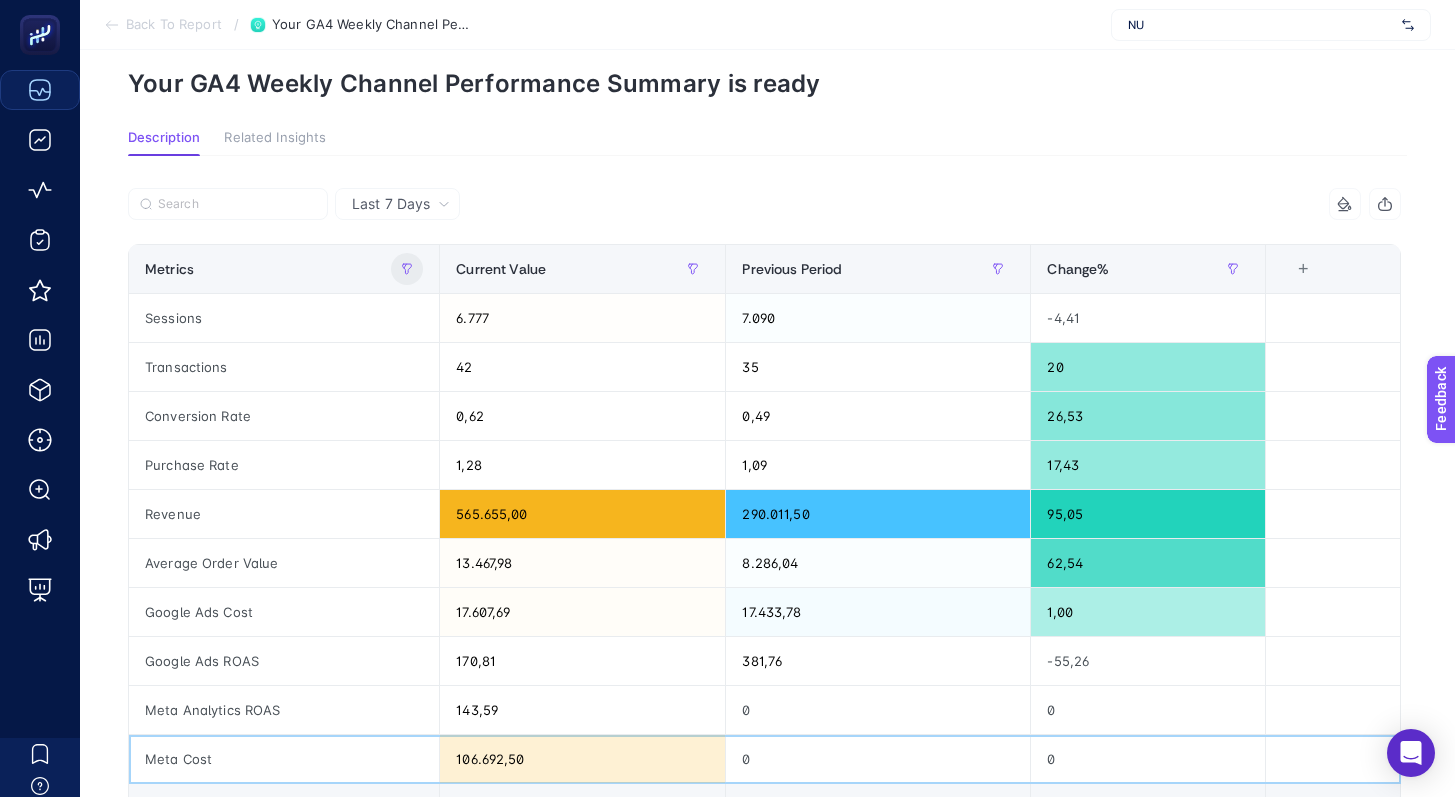 scroll, scrollTop: 35, scrollLeft: 0, axis: vertical 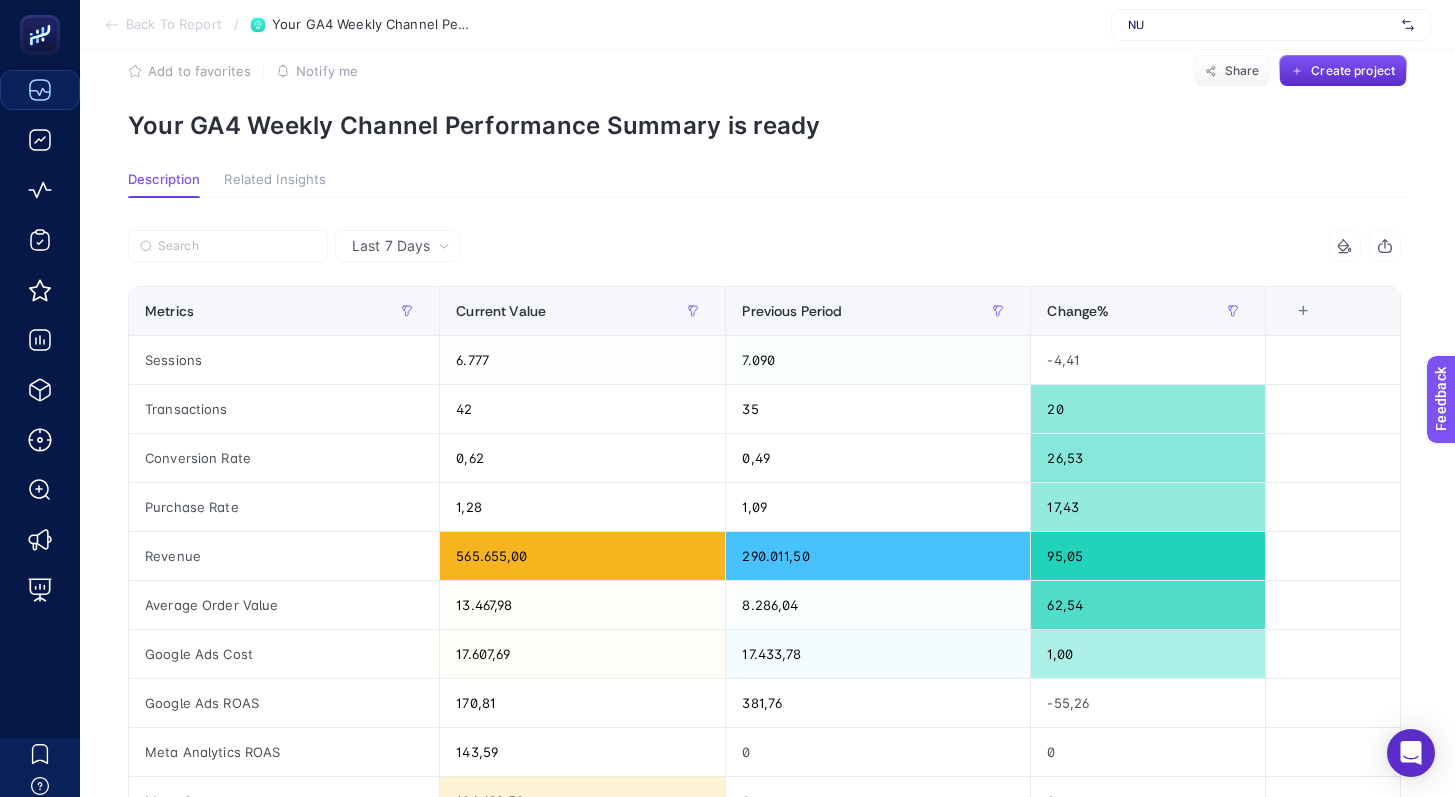 click on "Related Insights" at bounding box center [275, 180] 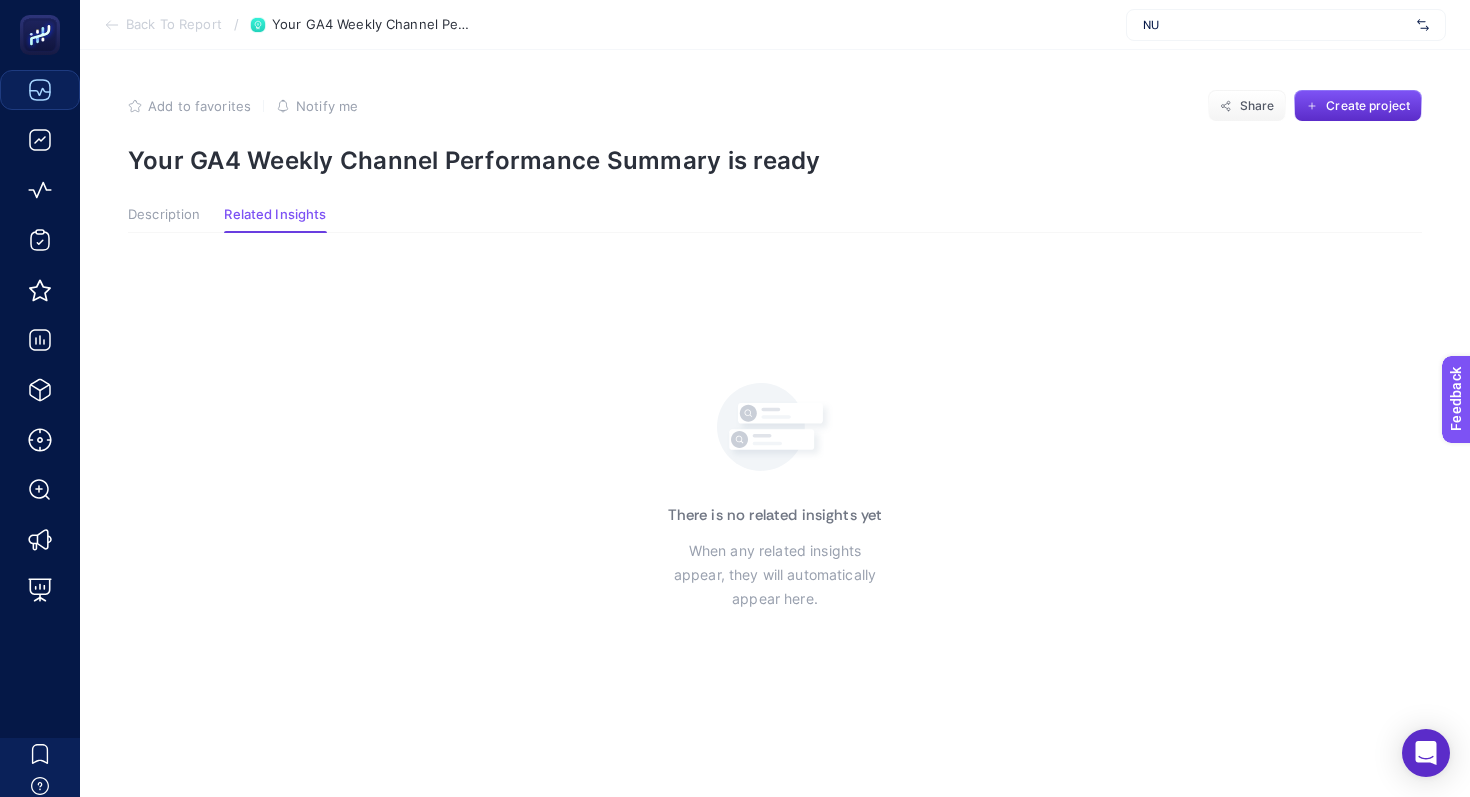 click on "Description" at bounding box center (164, 215) 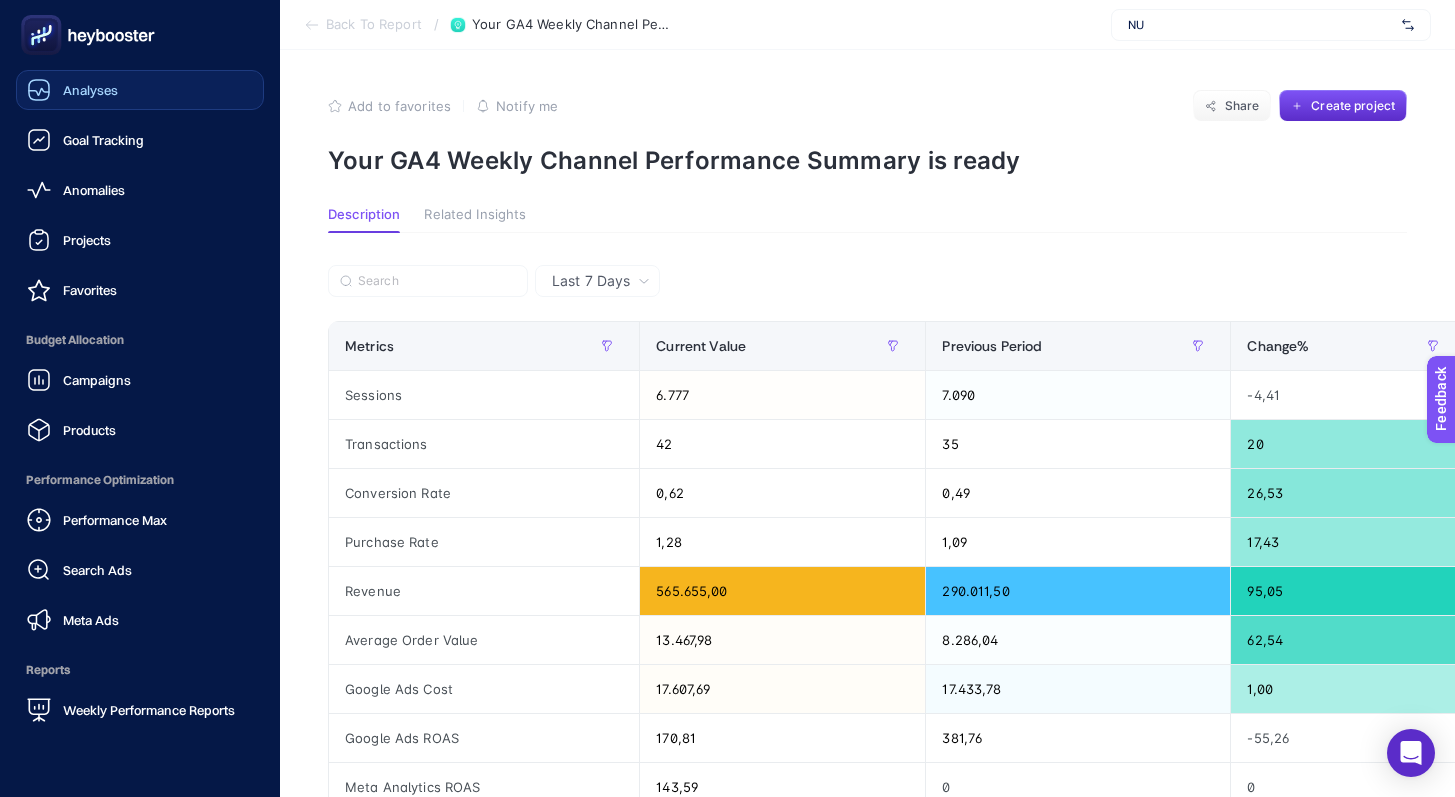 click on "Analyses" at bounding box center (72, 90) 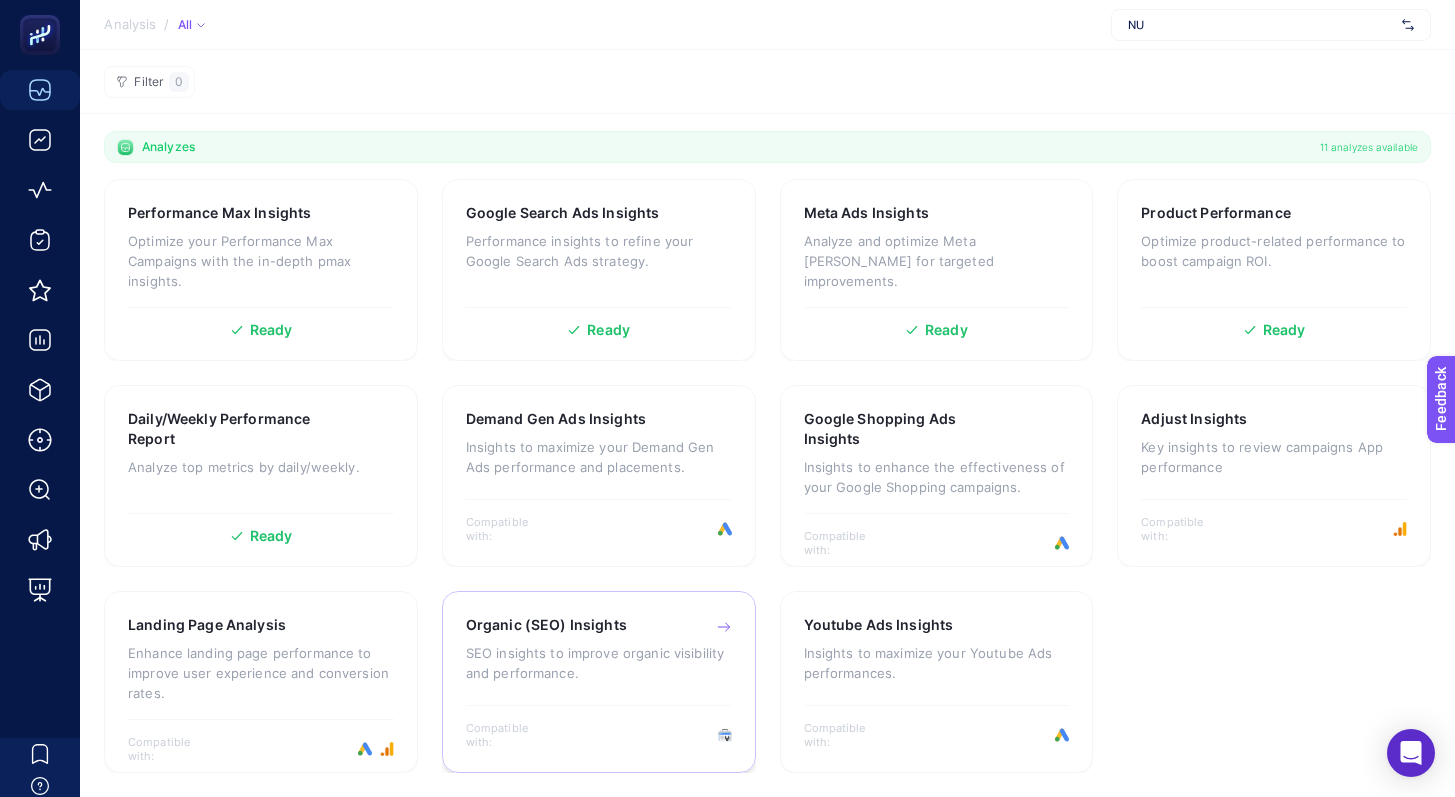click on "SEO insights to improve organic visibility and performance." at bounding box center (599, 663) 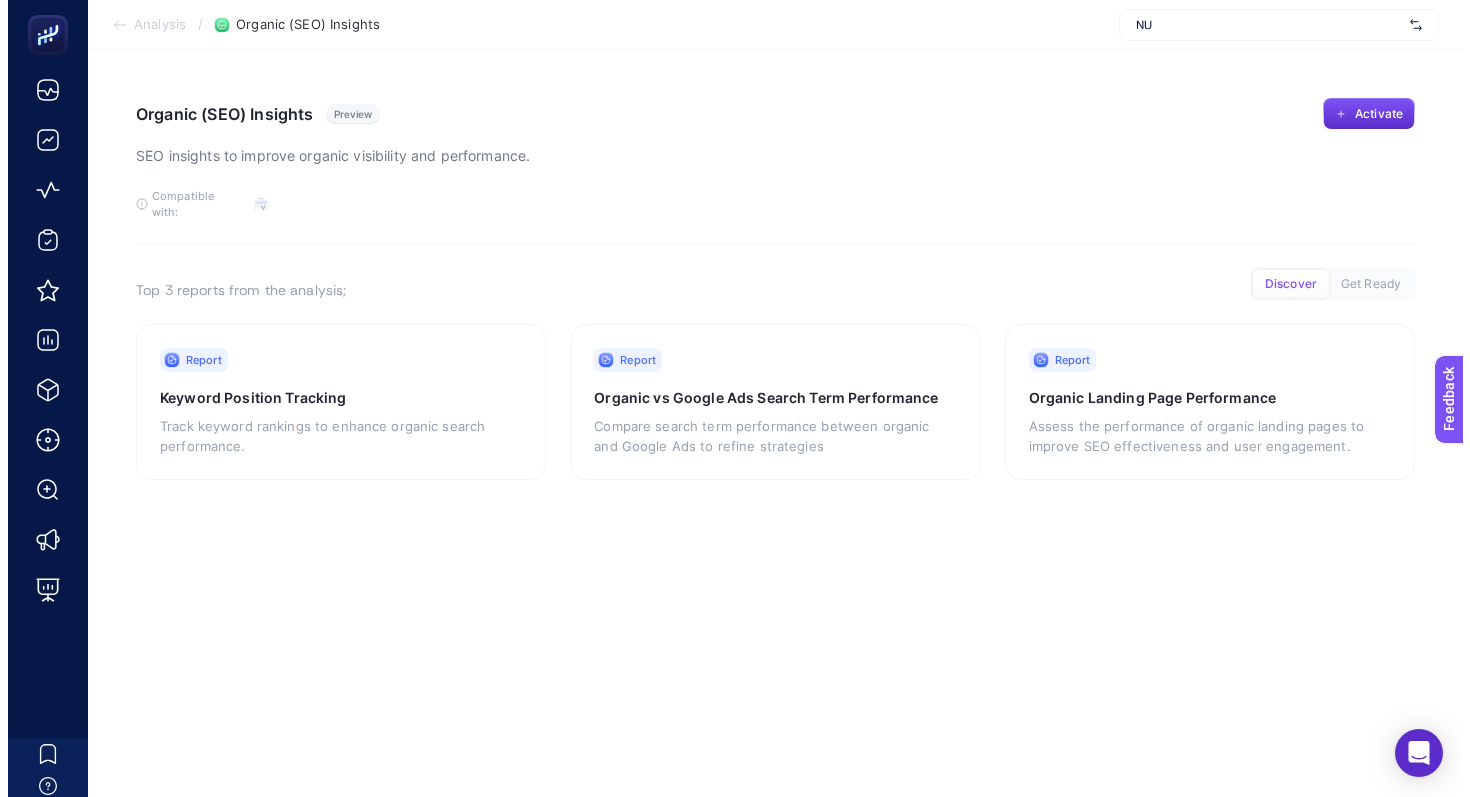 scroll, scrollTop: 0, scrollLeft: 0, axis: both 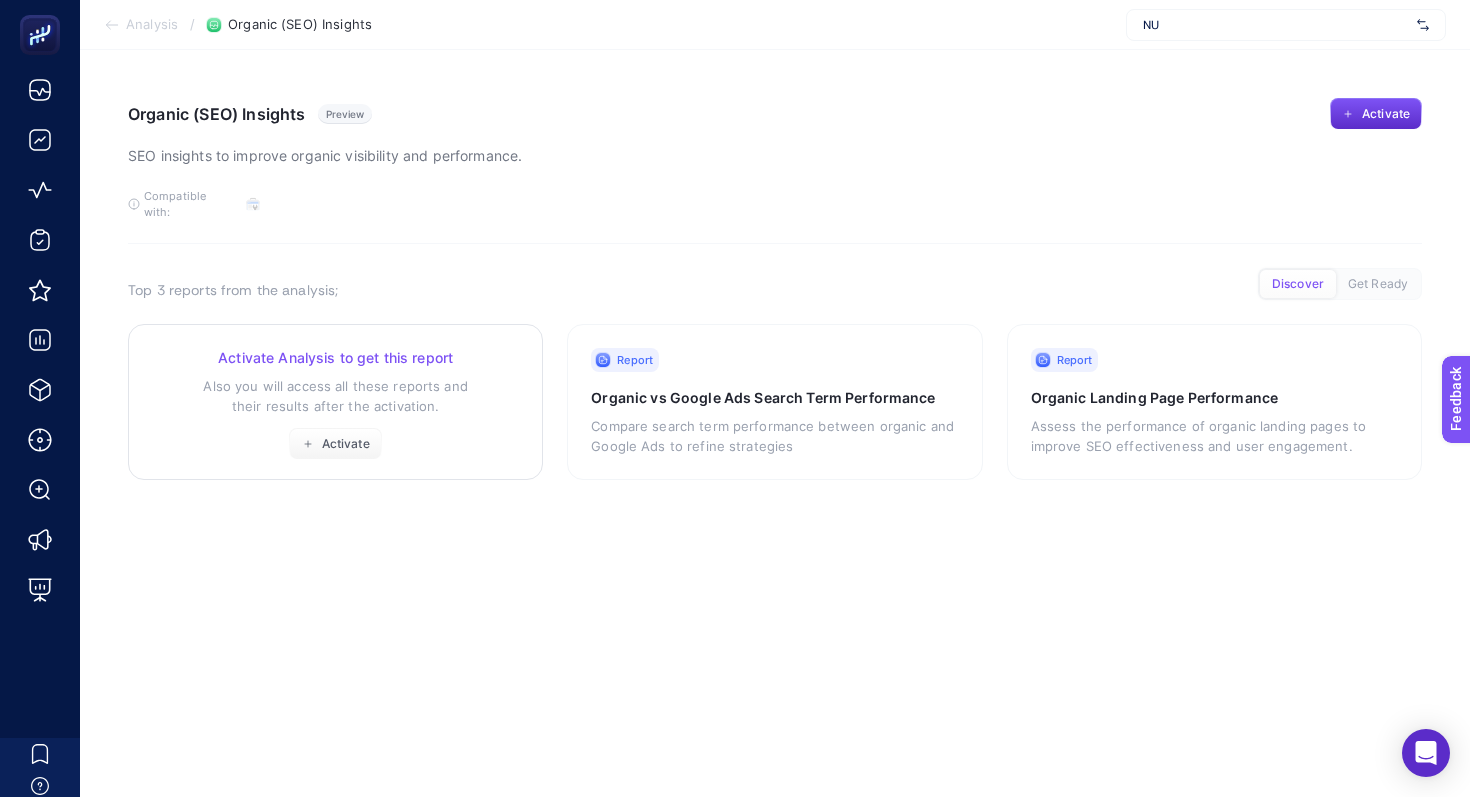 click on "Also you will access all these reports and   their results after the activation." at bounding box center [335, 396] 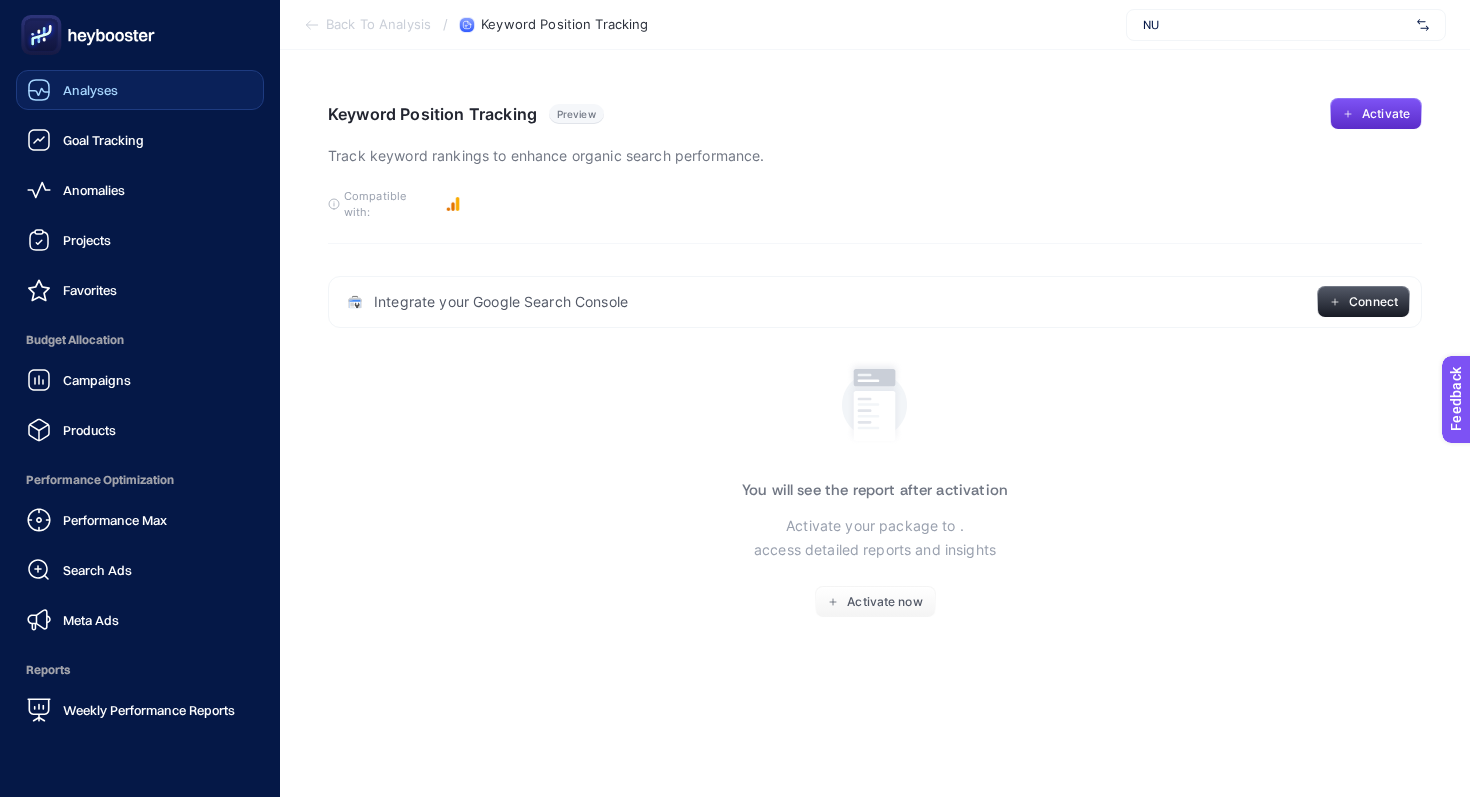 click on "Analyses" at bounding box center (72, 90) 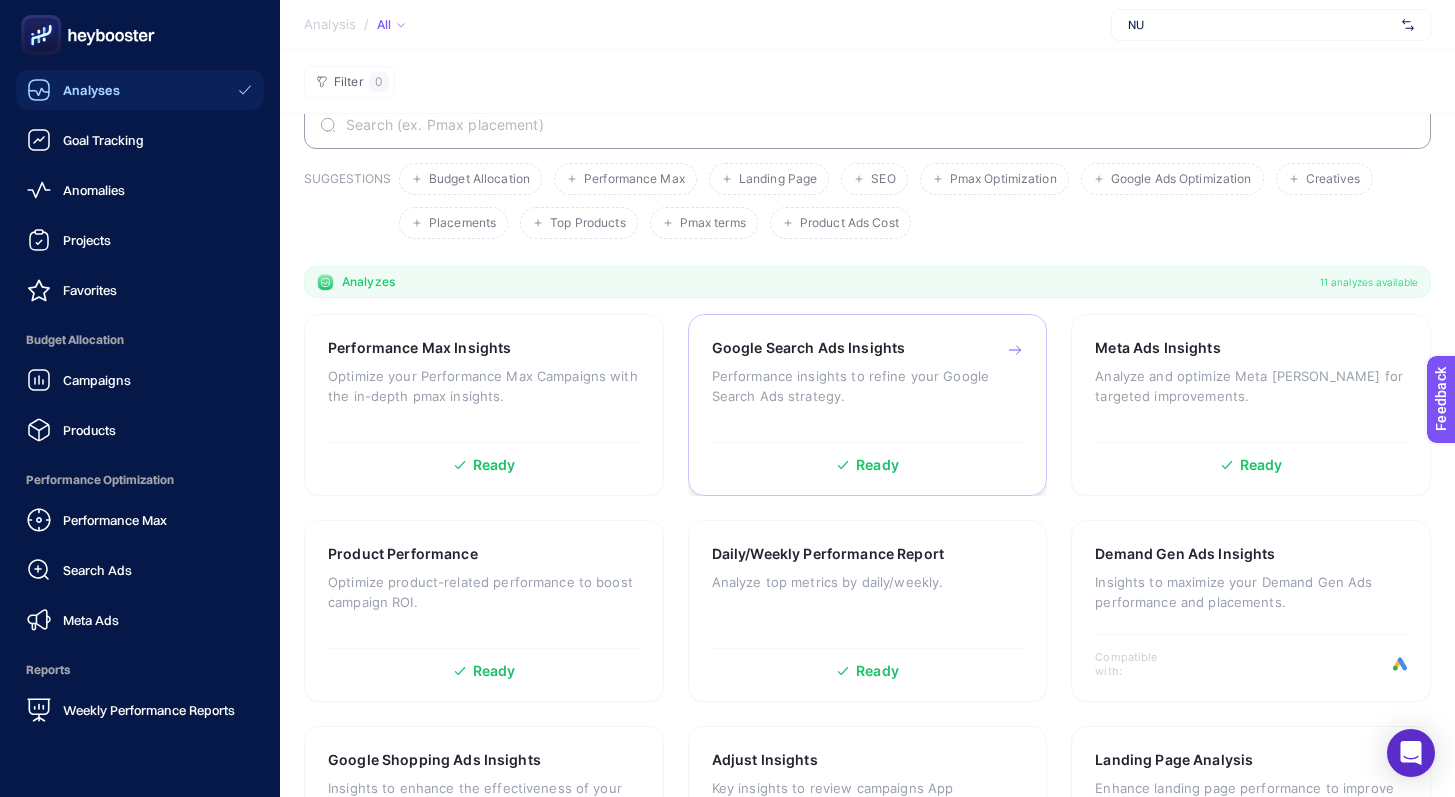 scroll, scrollTop: 172, scrollLeft: 0, axis: vertical 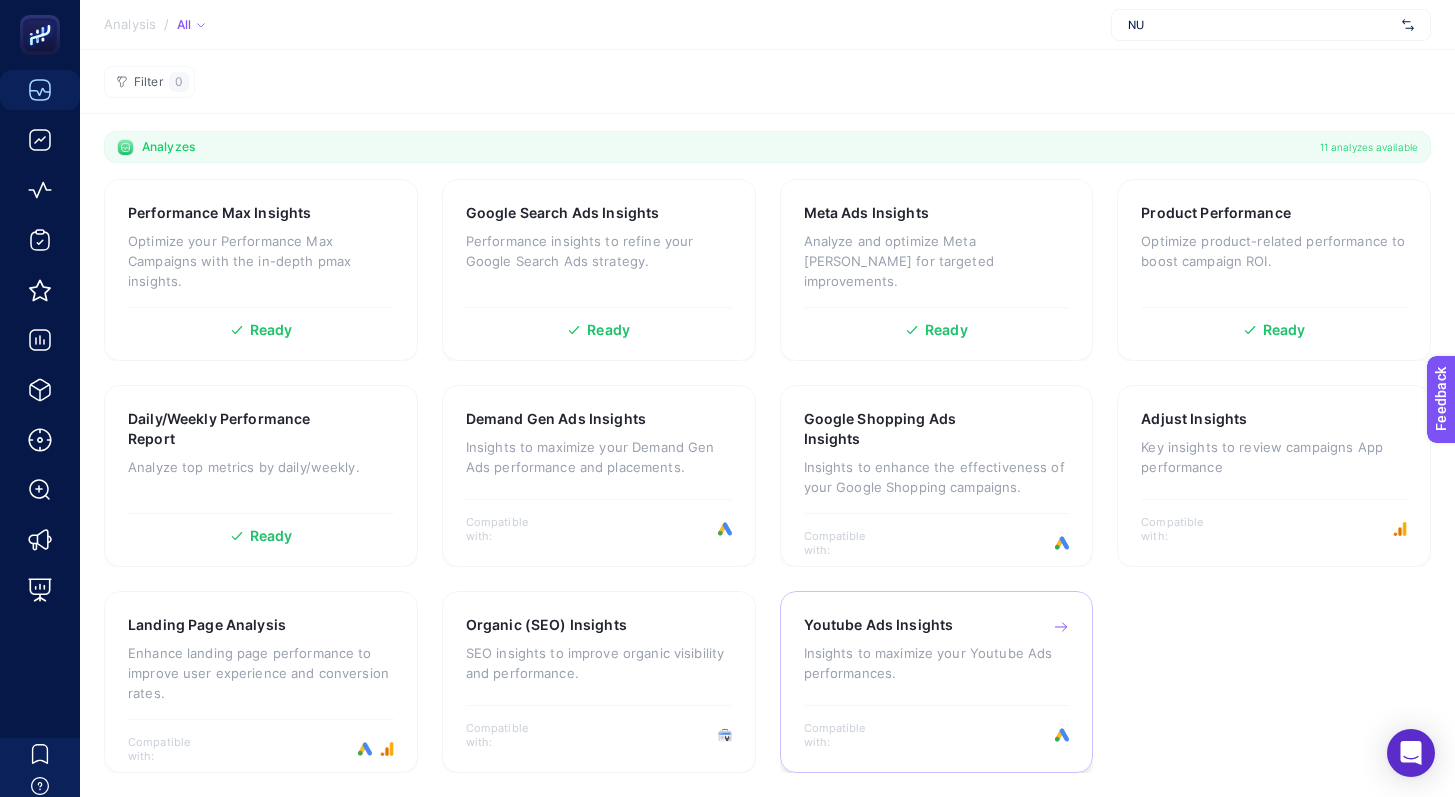 click on "Insights to maximize your Youtube Ads performances." at bounding box center (937, 663) 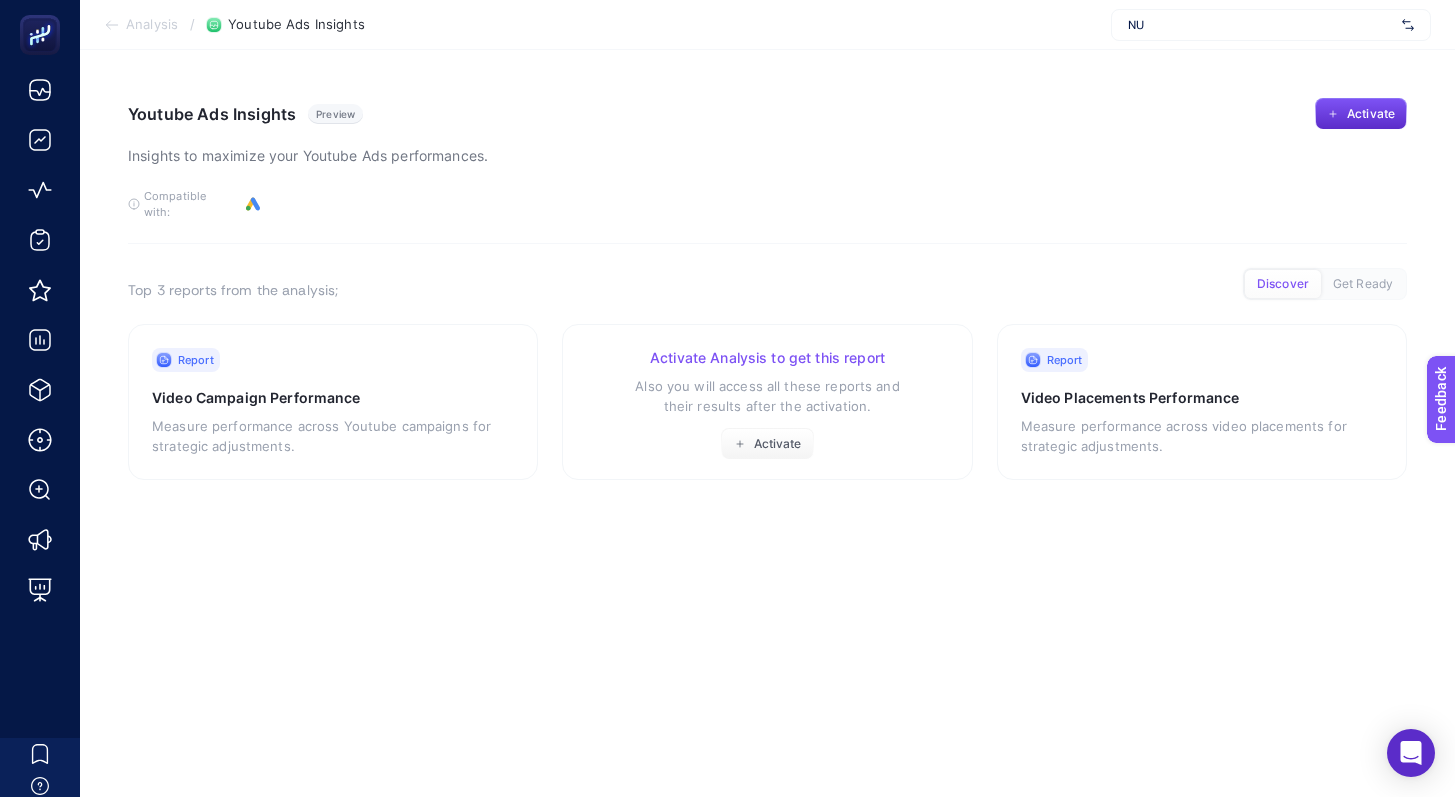 scroll, scrollTop: 0, scrollLeft: 0, axis: both 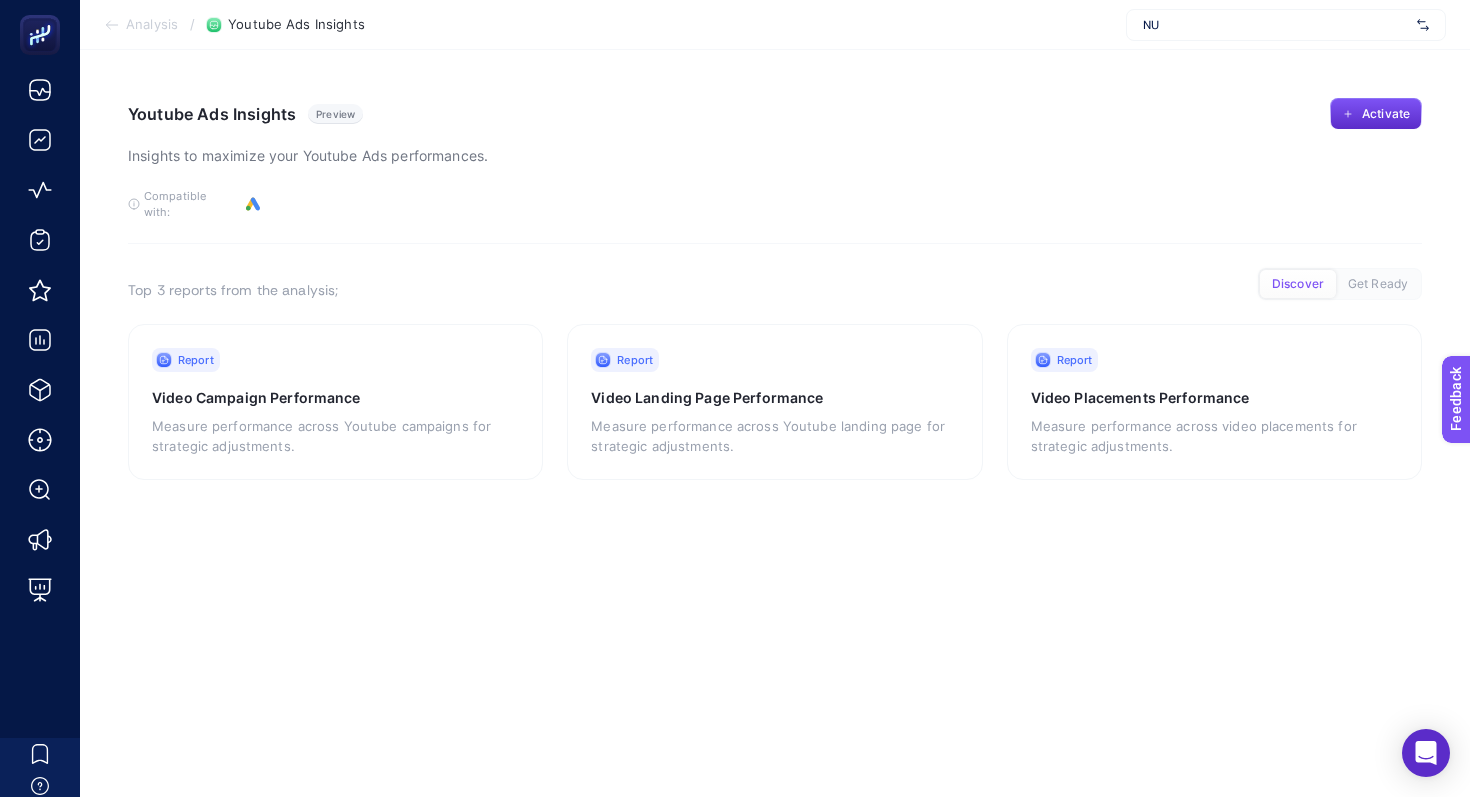 click on "Youtube Ads Insights Preview Insights to maximize your Youtube Ads performances. Activate  To get quality results from this analysis, we recommend that you do all the necessary and optional. However, you can also activate your analysis by connecting only the necessary ones.   Compatible with:   Connect Google Ads Top 3 reports from the analysis; Discover Get Ready Report Video Campaign Performance Measure performance across Youtube campaigns for strategic adjustments. Report Video Landing Page Performance Measure performance across Youtube landing page for strategic adjustments. Report Video Placements Performance Measure performance across video placements for strategic adjustments." 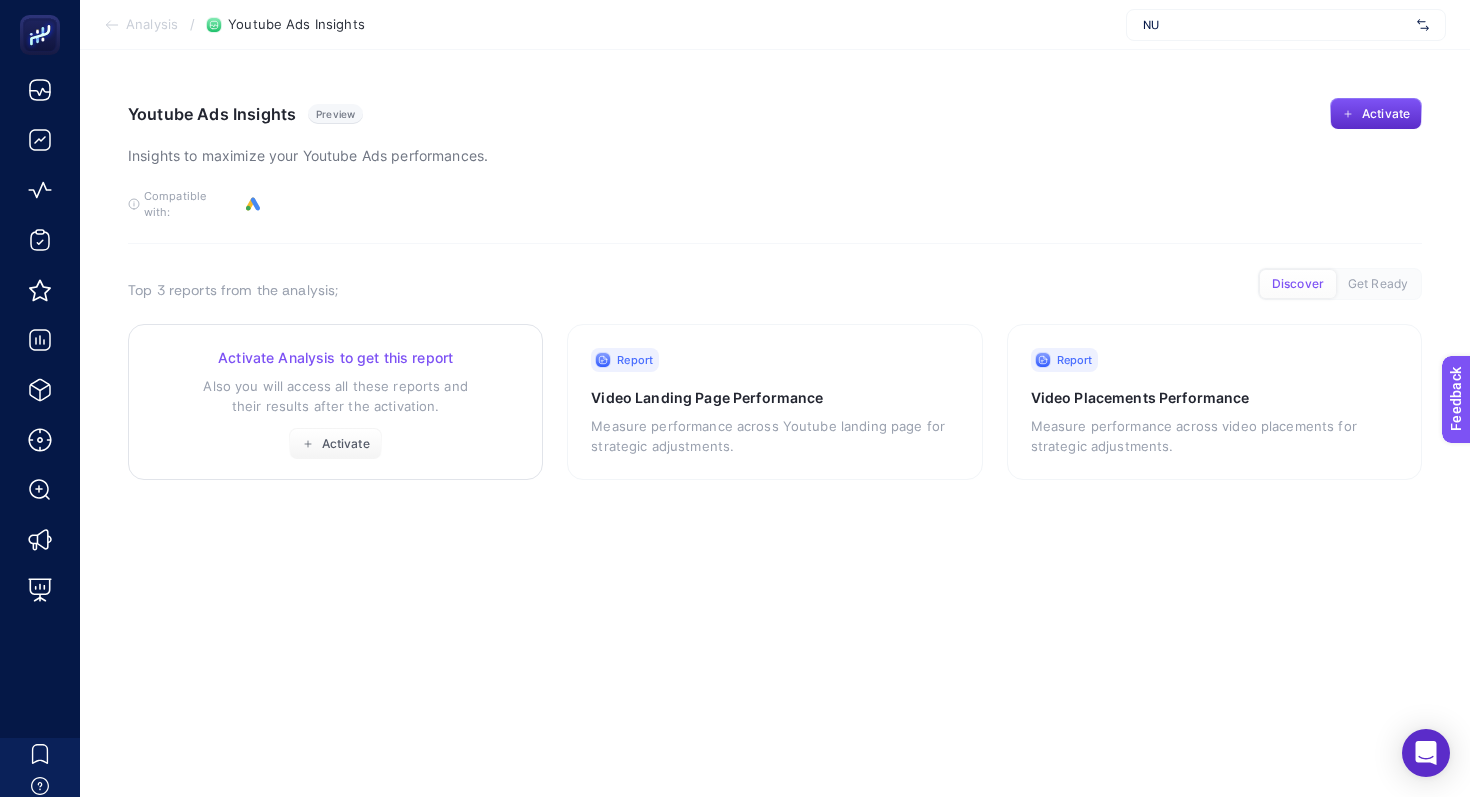 click on "Also you will access all these reports and   their results after the activation." at bounding box center (335, 396) 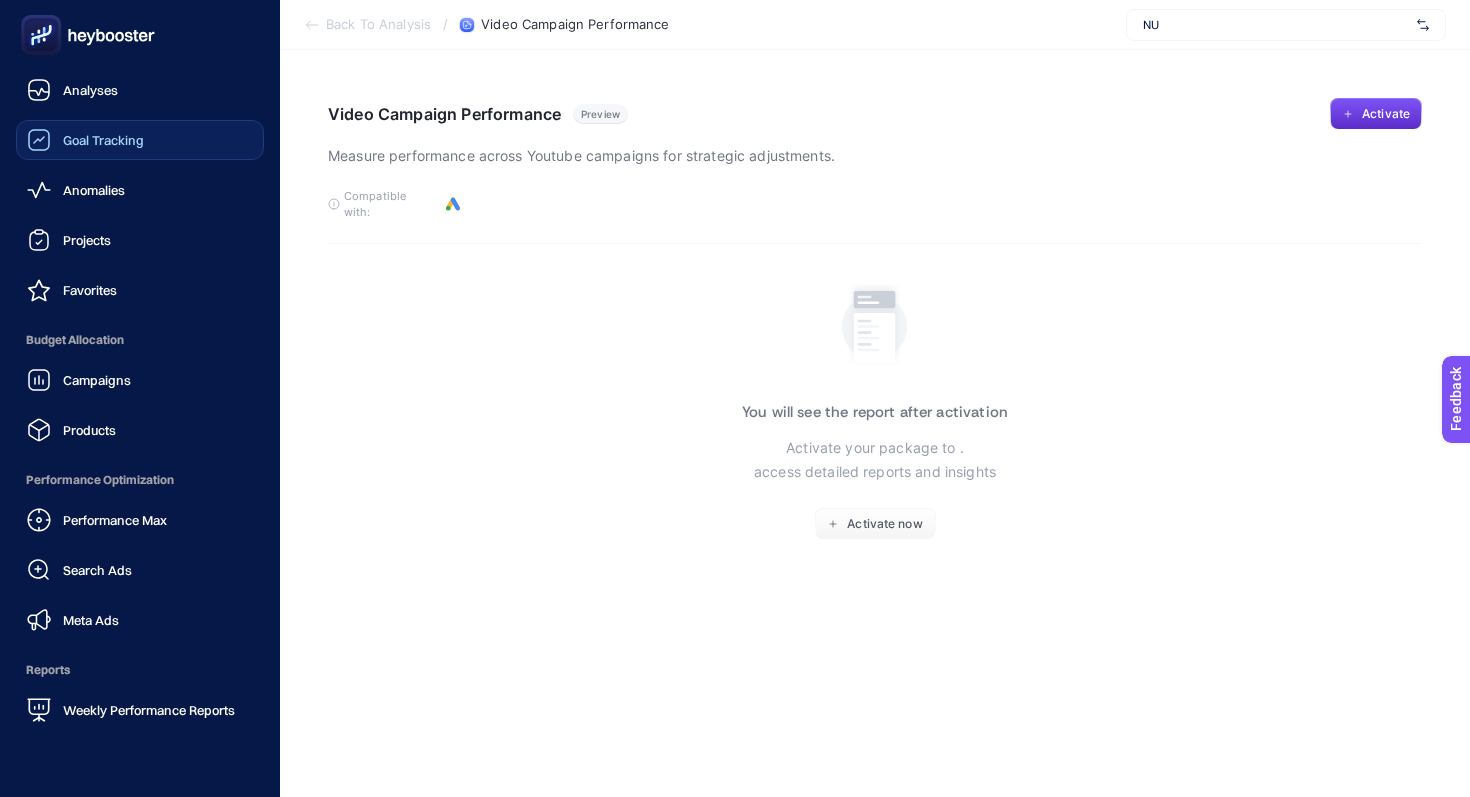 click on "Goal Tracking" at bounding box center (103, 140) 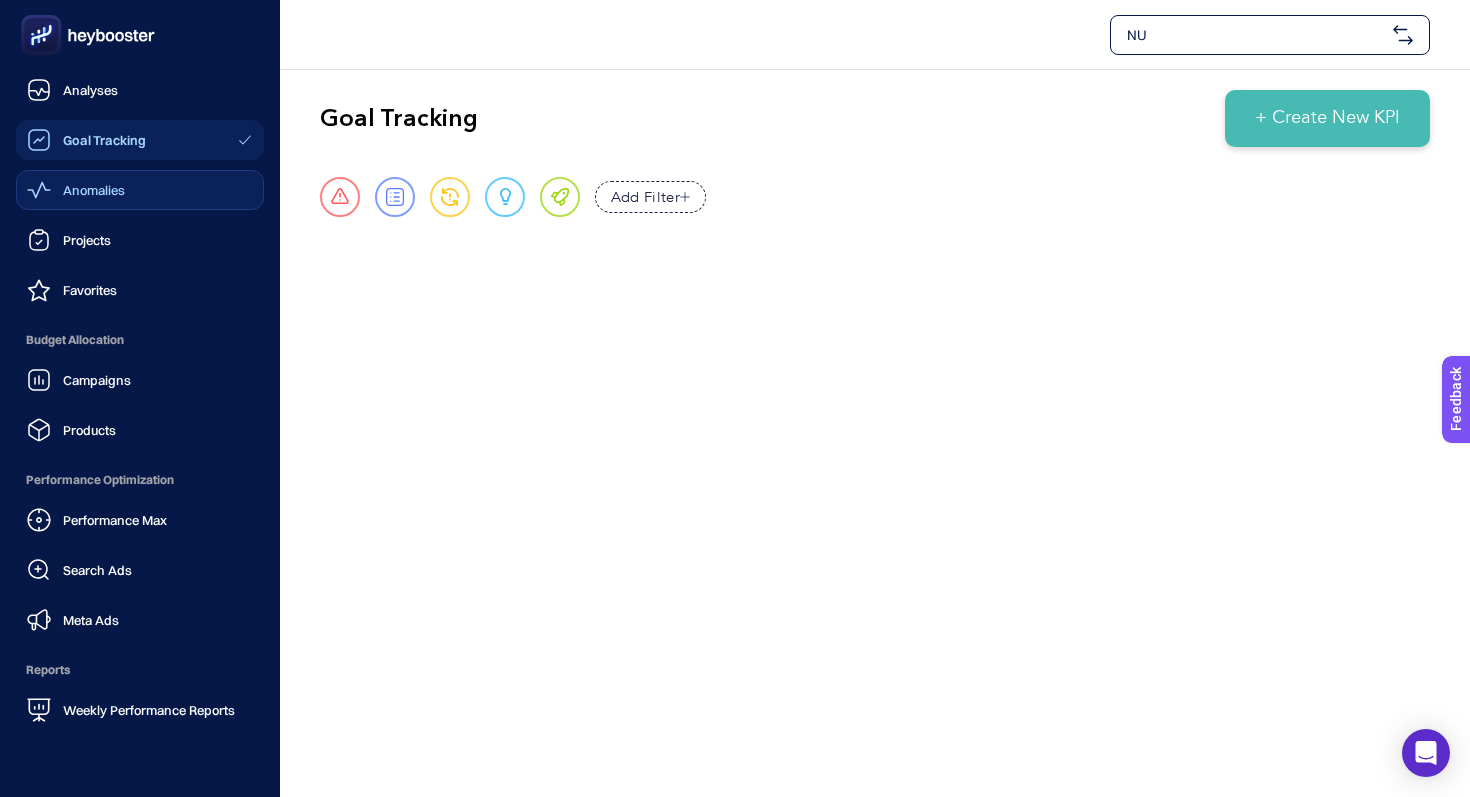 click on "Anomalies" at bounding box center (94, 190) 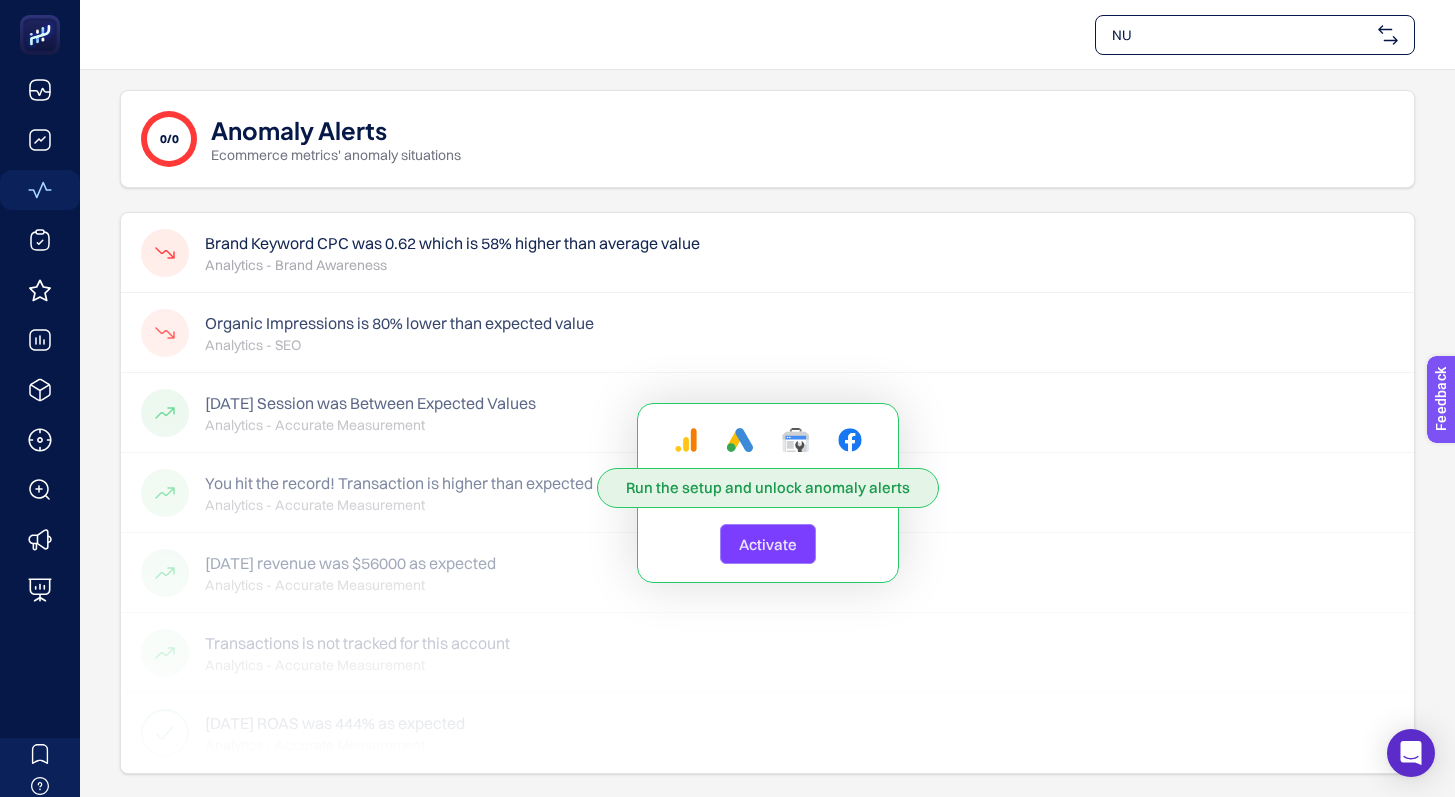 click on "Run the setup and unlock anomaly alerts   Activate" 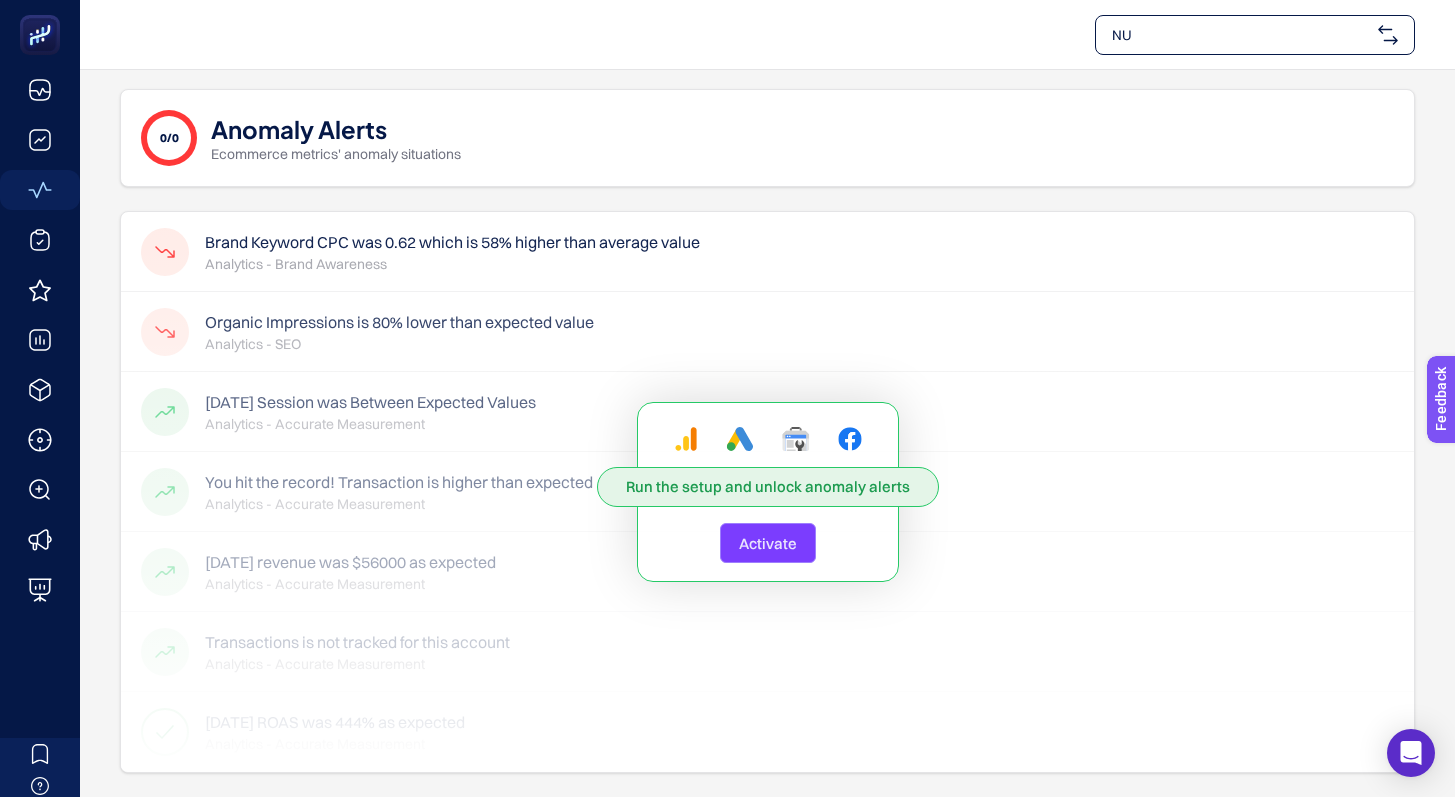 scroll, scrollTop: 0, scrollLeft: 0, axis: both 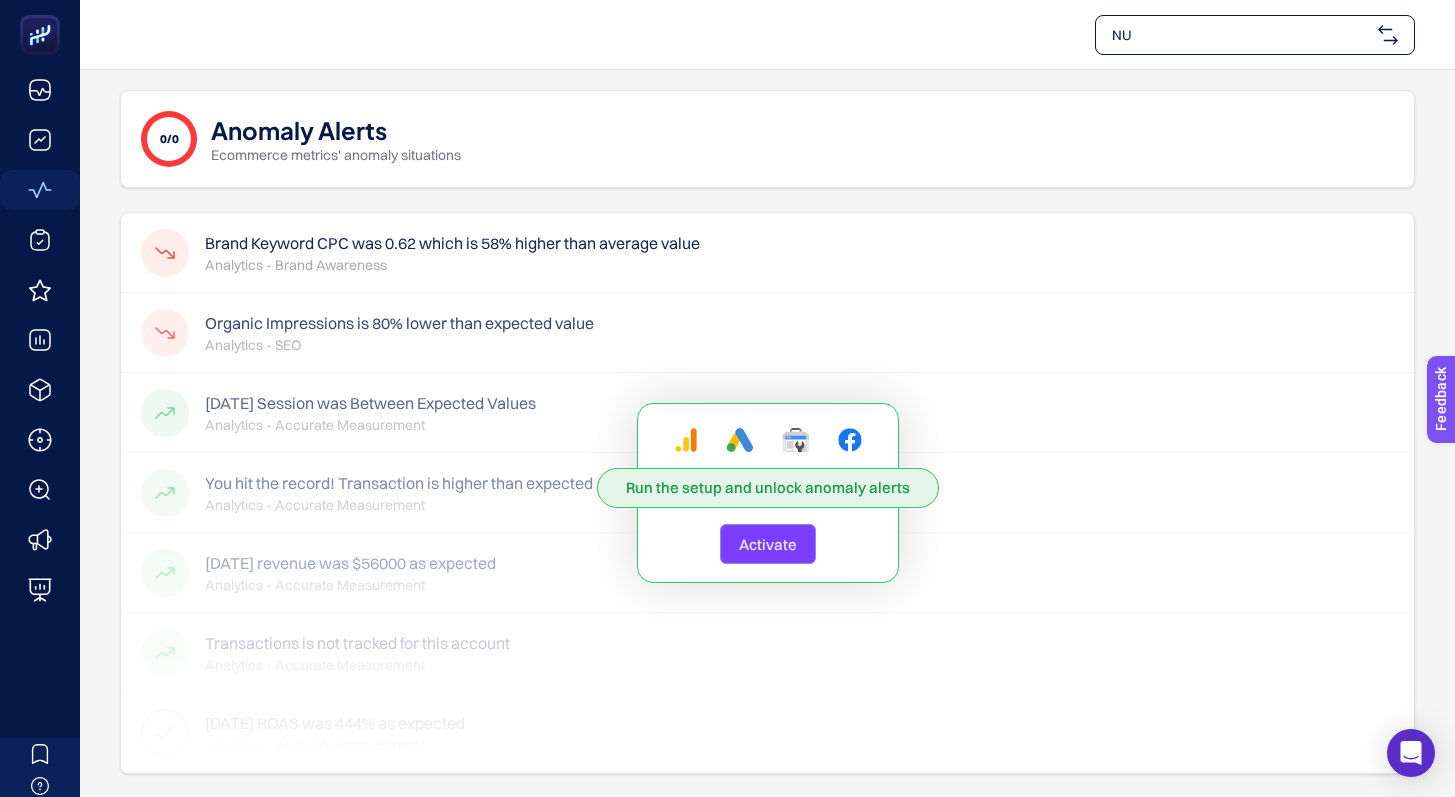 click on "Run the setup and unlock anomaly alerts   Activate" 